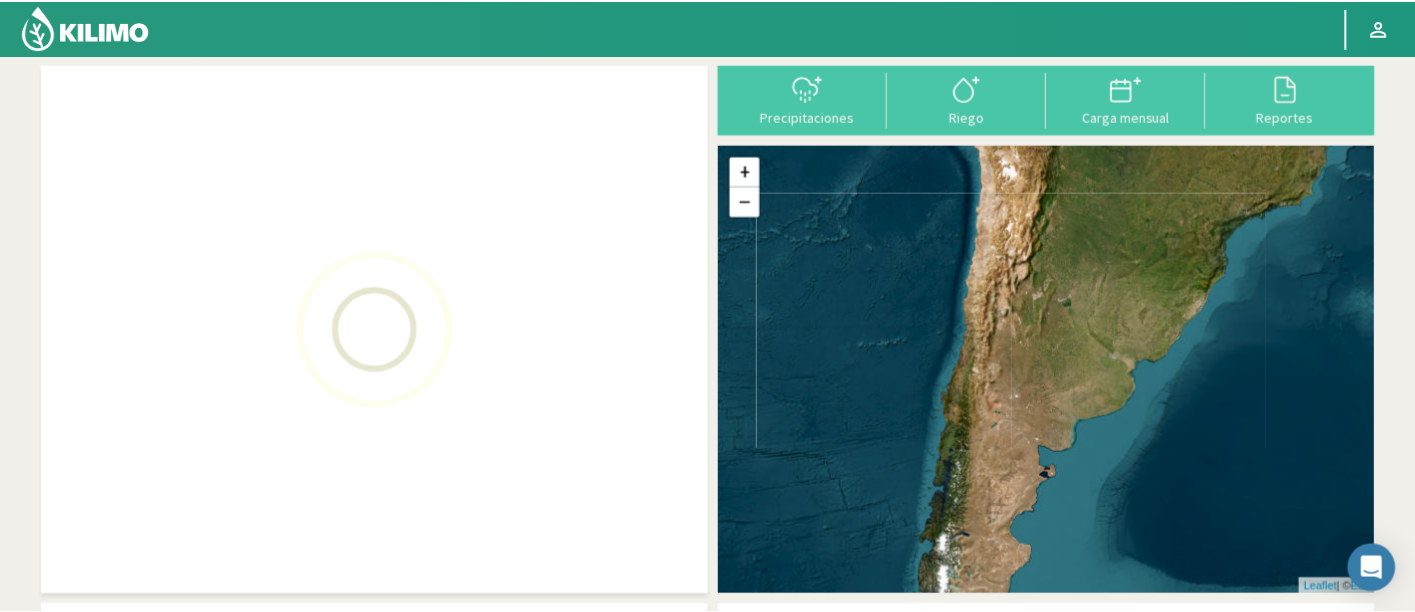 scroll, scrollTop: 0, scrollLeft: 0, axis: both 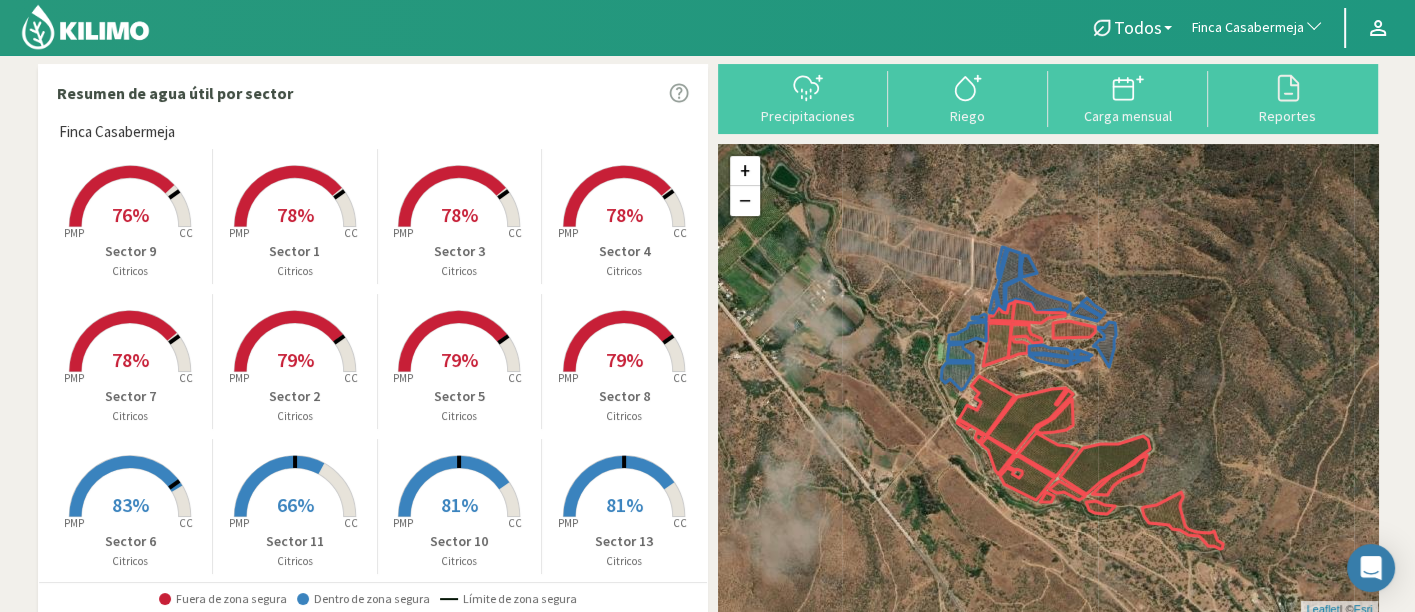 click 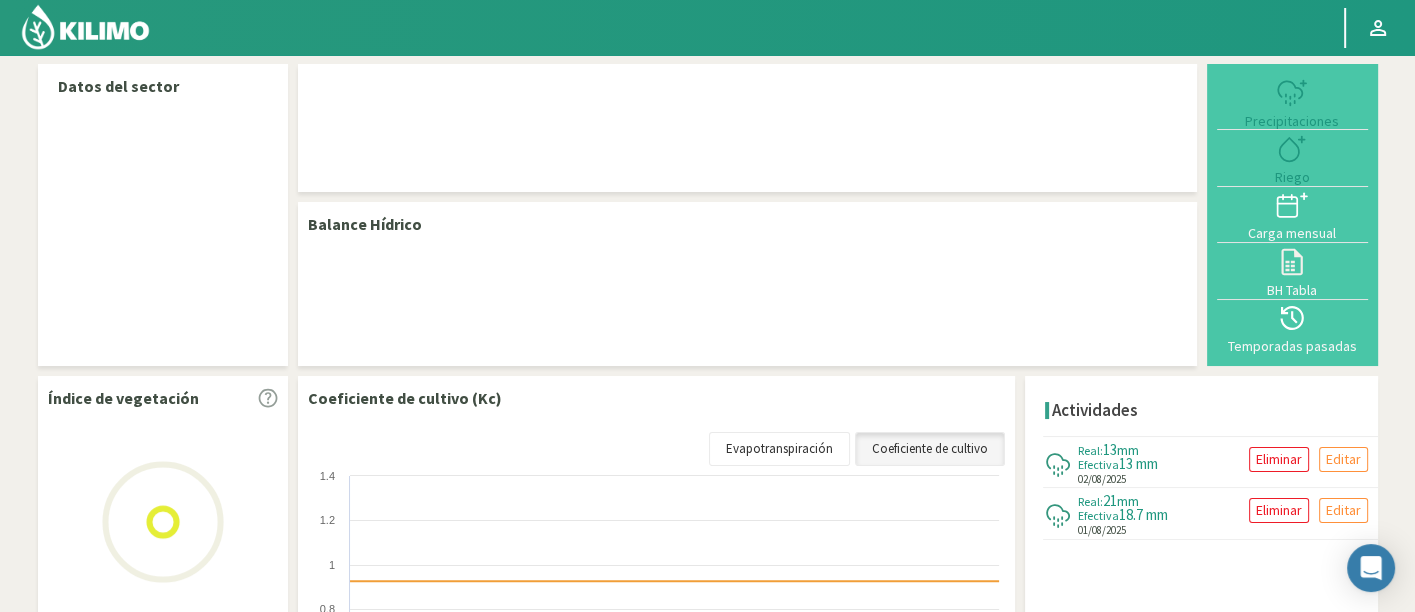 select on "107: Object" 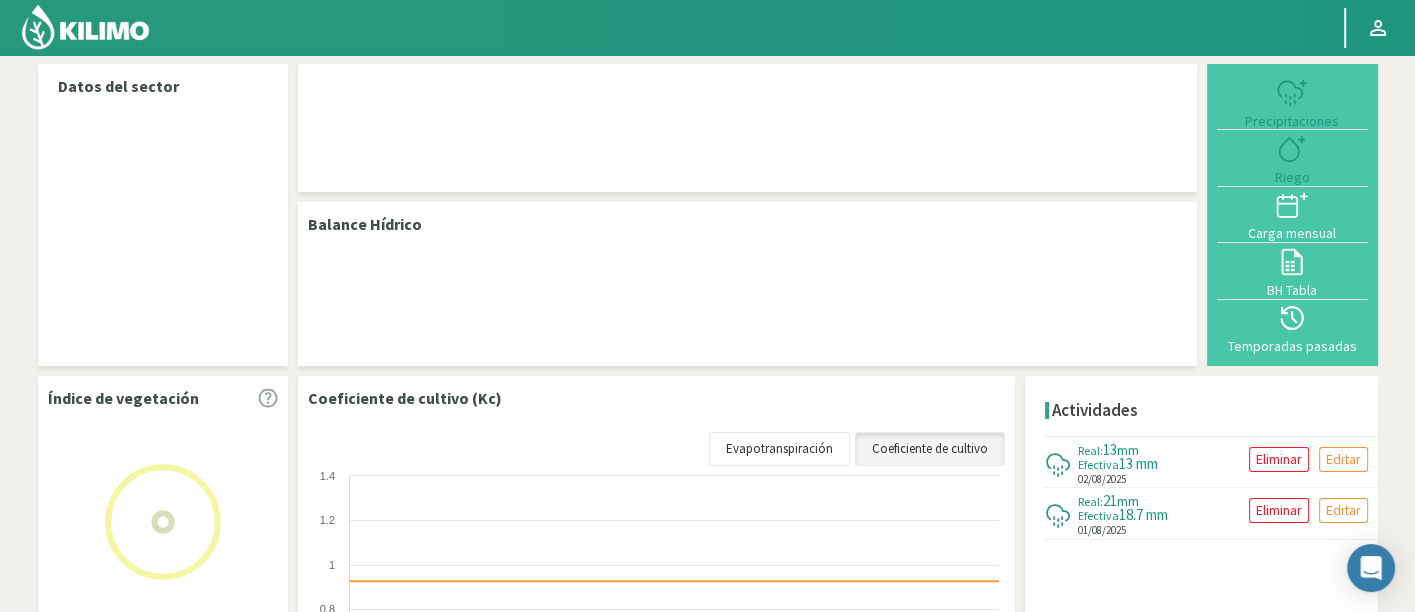 select on "12: Object" 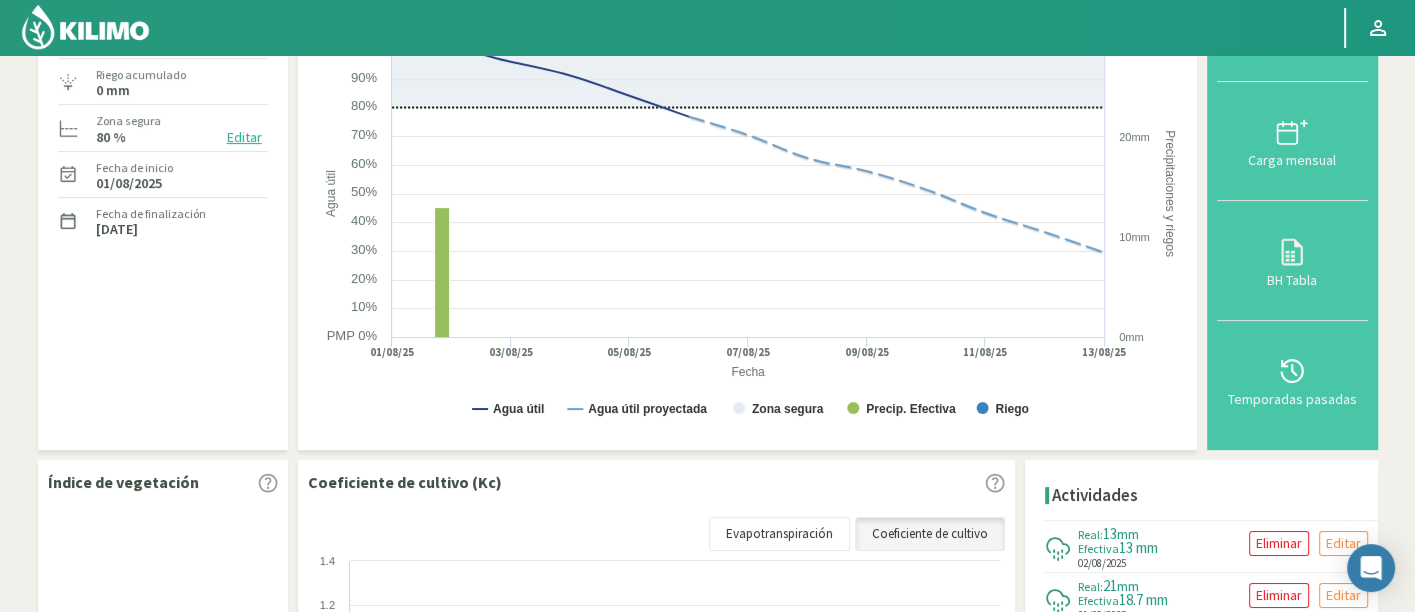 scroll, scrollTop: 233, scrollLeft: 0, axis: vertical 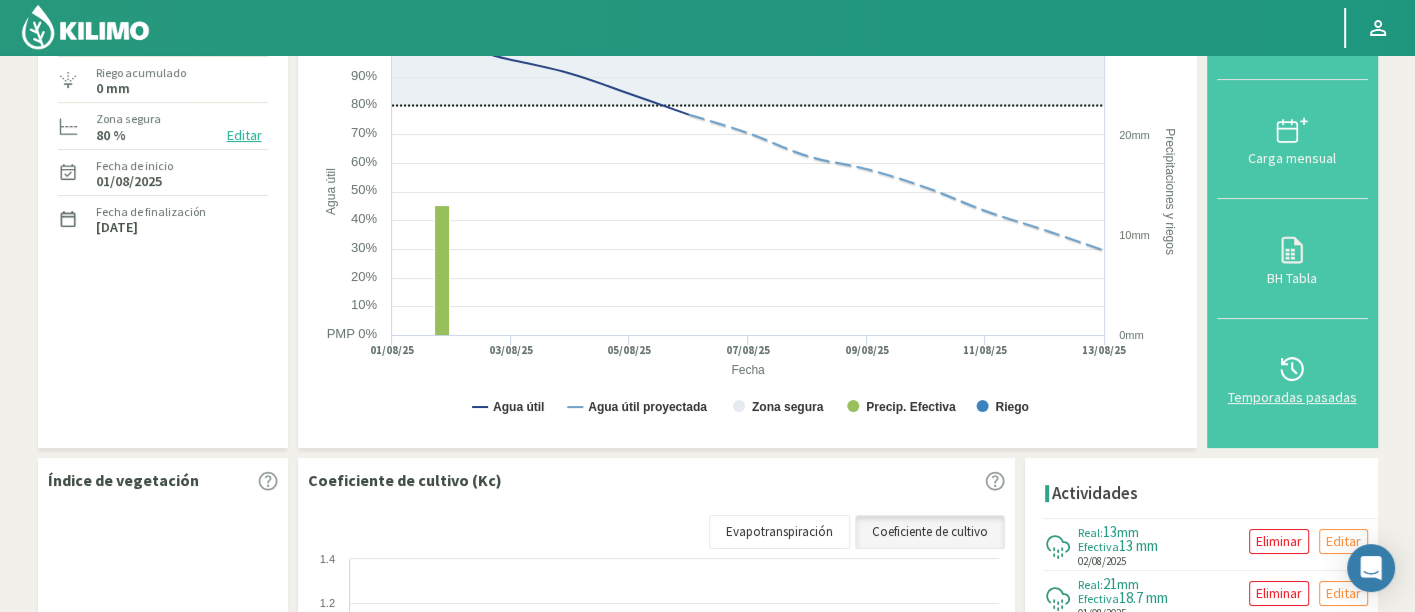 click at bounding box center (1292, 369) 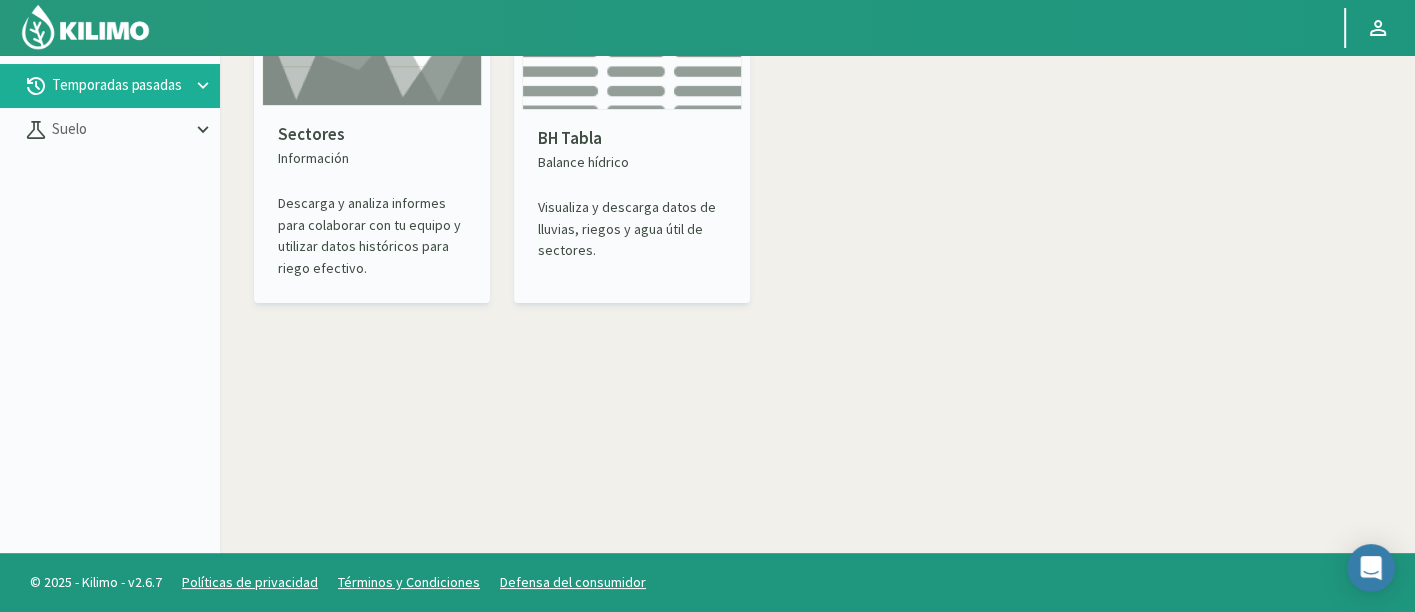 click on "Sectores   Información   Descarga y analiza informes para colaborar con tu equipo y utilizar datos históricos para riego efectivo." 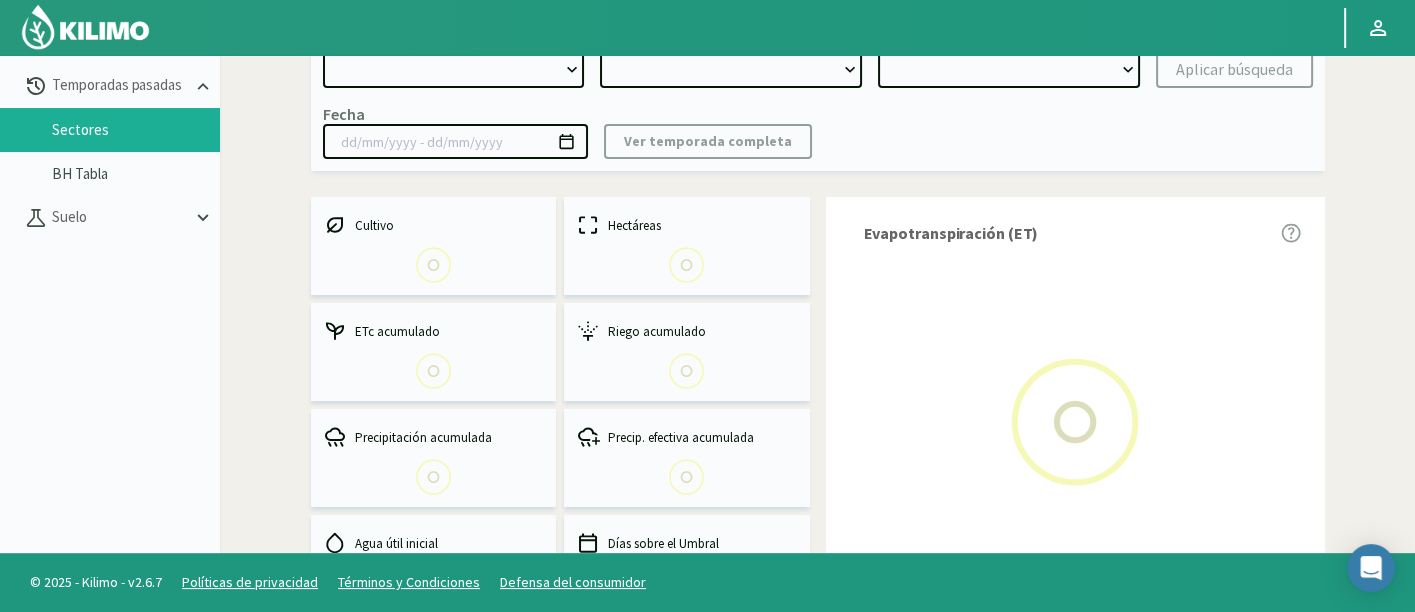 select on "0: Object" 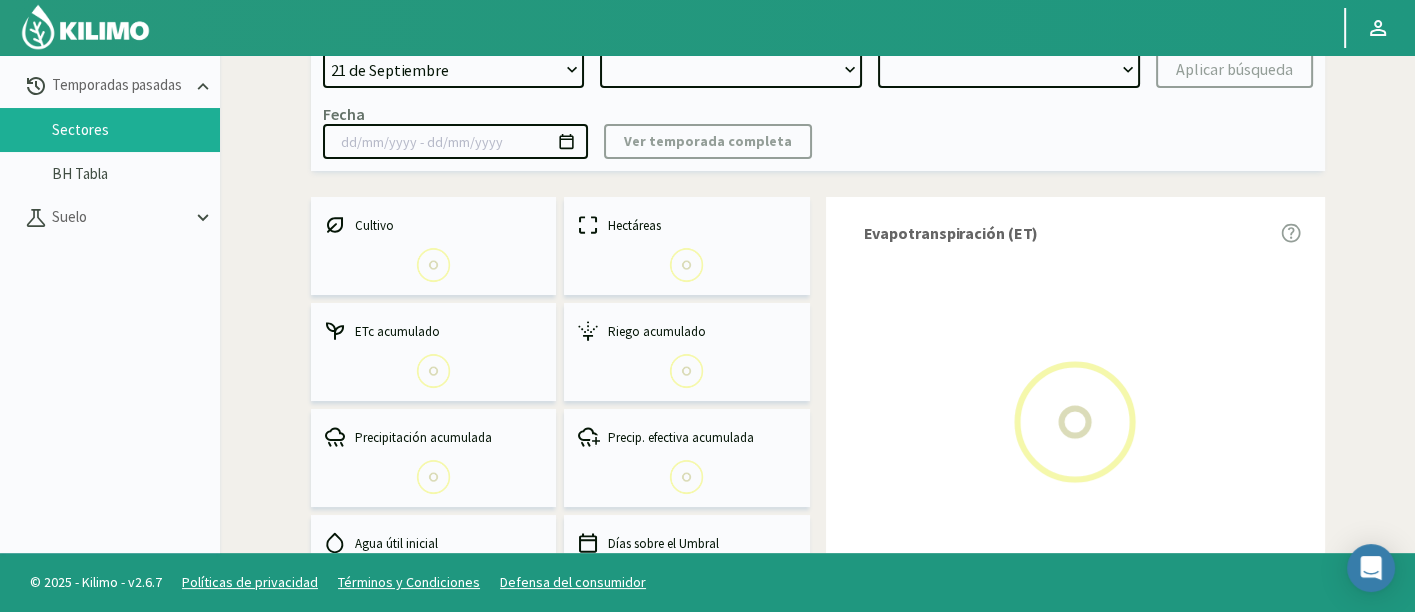 type on "[DATE] - [DATE]" 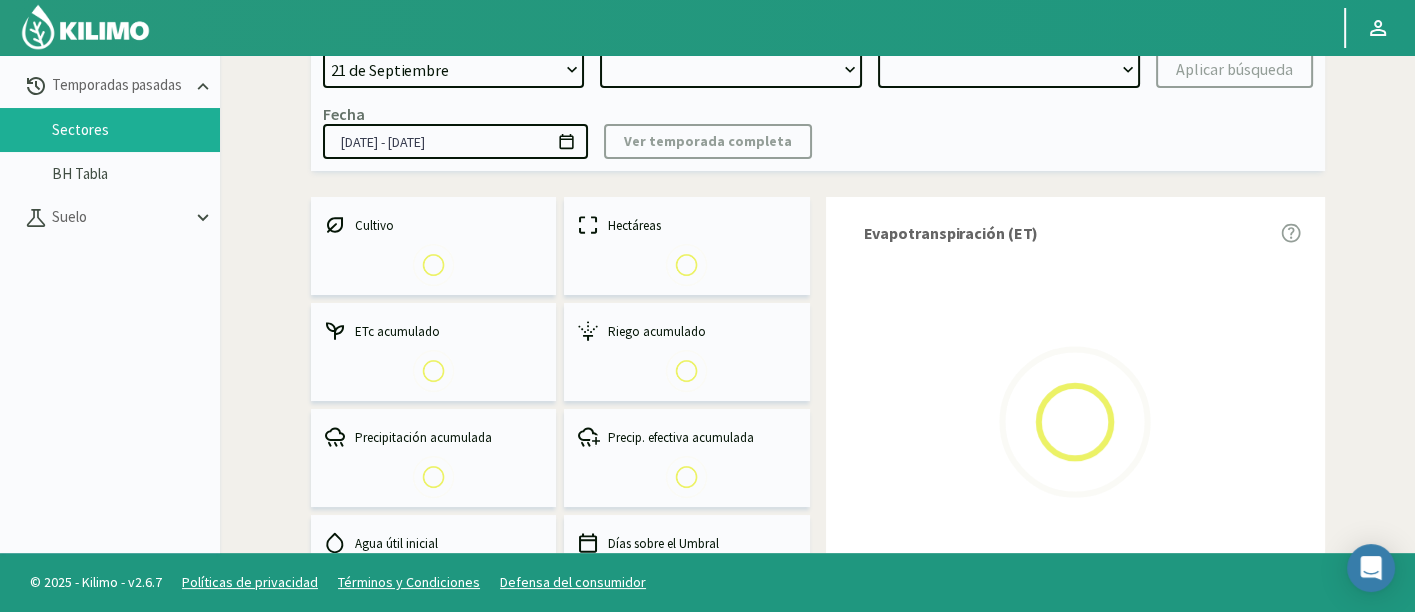 select on "0: 2023" 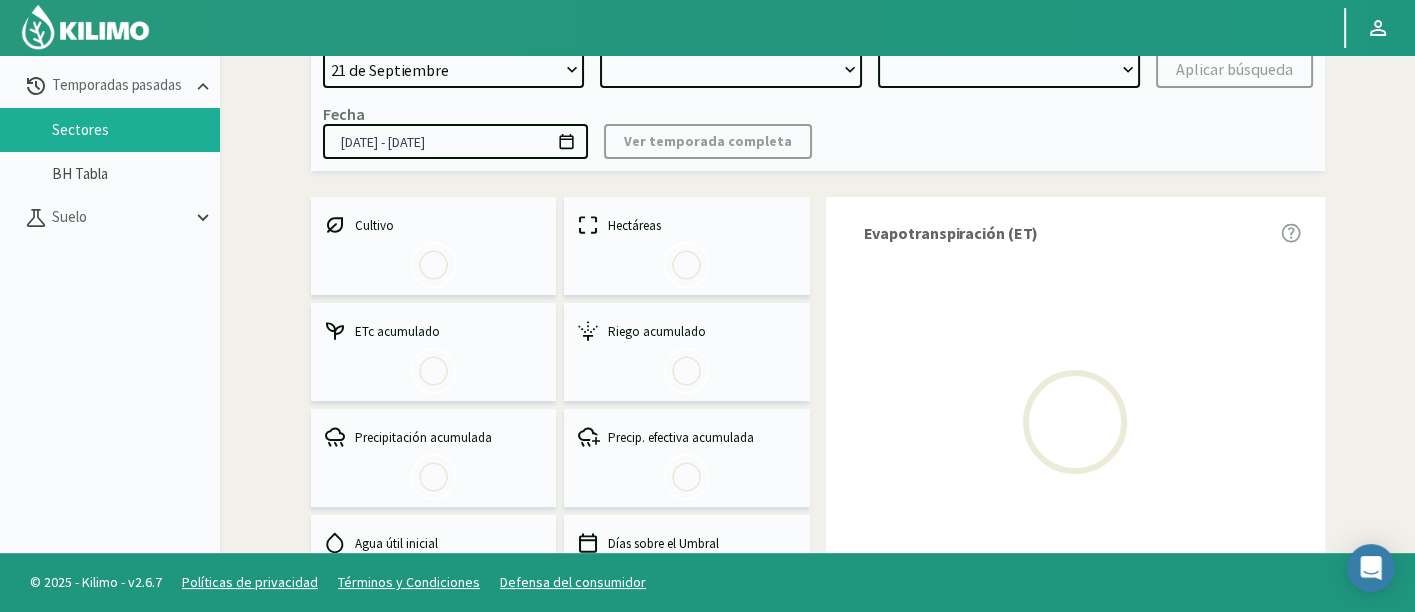 select on "0: Object" 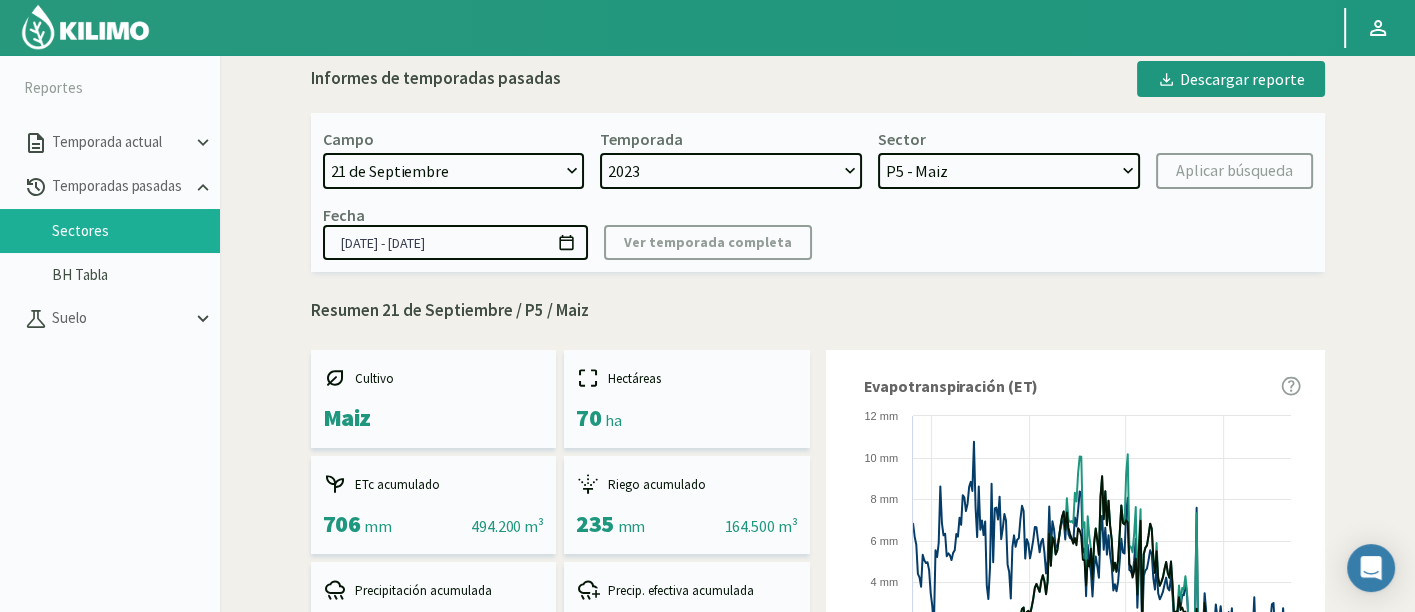 scroll, scrollTop: 0, scrollLeft: 0, axis: both 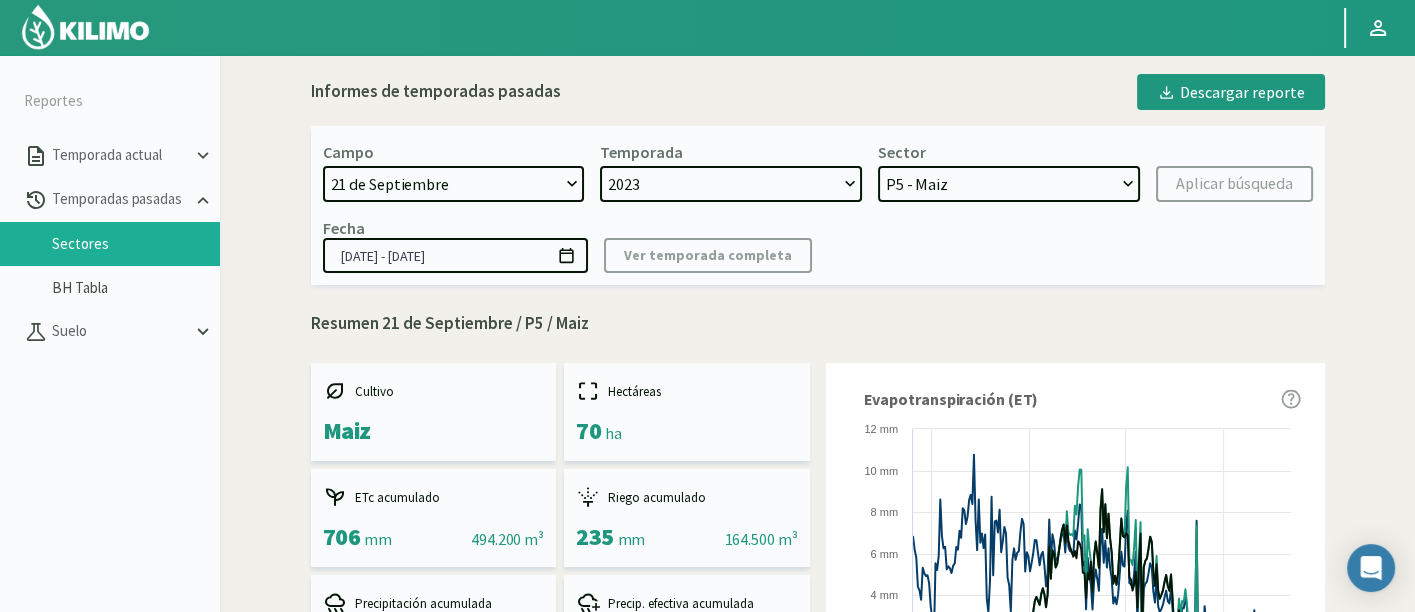 click on "[DATE] [NUMBER] Fuegos Acograpes - Ag. [FIRST] [LAST] Acograpes - Ag. Cerro Mauco Acograpes - Ag. Hermanos Tapia Acograpes - Ag. [FIRST] [LAST] Acograpes - Ag. [FIRST] [LAST] (40 cm) Acograpes - Ag. [FIRST] [LAST] Acograpes- Ag. [FIRST] [LAST]- El Higueral Acograpes- Ag. [FIRST] [LAST]- El Maitén Acograpes - Ag. [FIRST] [LAST] - La Cuyana Acograpes - Ag. [FIRST] [LAST] - Las Bandurrias Acograpes- Ag. [FIRST] [LAST]- Mendocita Acograpes - Agrícola Bausig Acograpes - Agrícola Benigno Collantes Acograpes - Agrícola Cerro Mauco Acograpes - Agrícola Cerro Mauco Acograpes - Agrícola Hector Villalon e hijos Acograpes - AgroAndina - Los Nogales Acograpes - AgroAndina - Los Reyes Acograpes - AgroWorld Acograpes - Ag. Saavedra - Calle El Medio 3 Tomas Acograpes - Ag. Saavedra - El Membrillo Acograpes - Ag. Saavedra - San José Santa María Acograpes - Ag. Sucesion Fermin Acograpes - [FIRST] Henriquez Acograpes - San Felipe Uvas Aero" 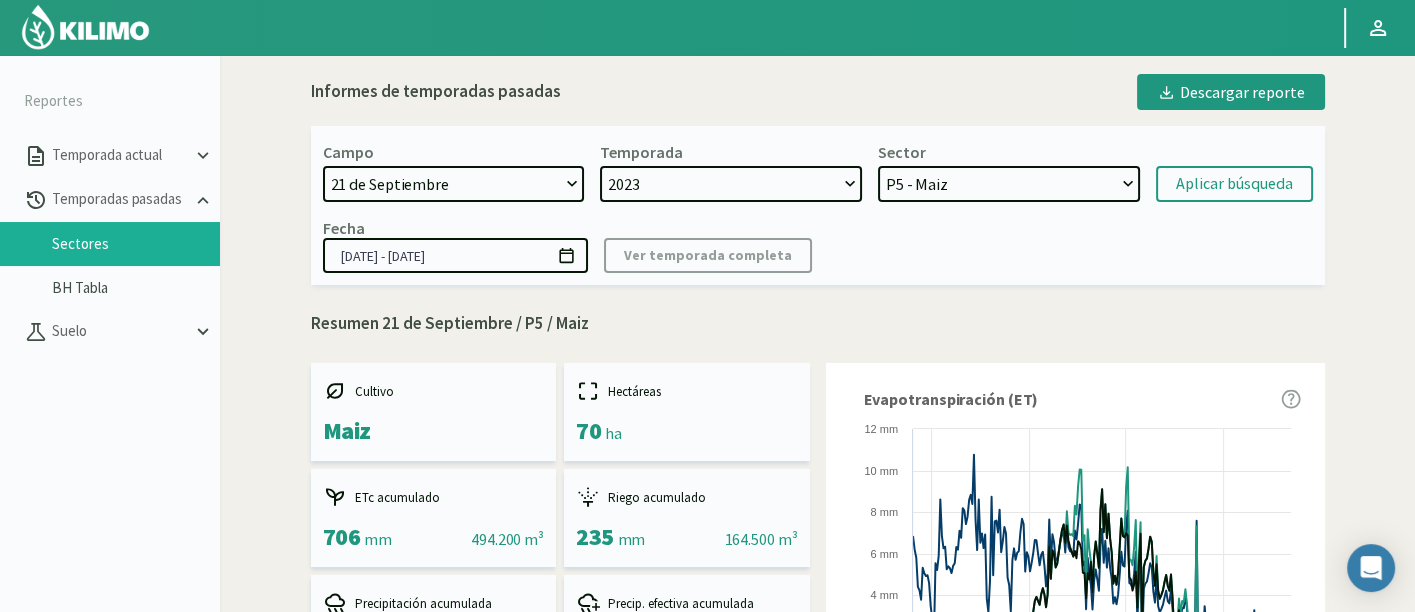 type 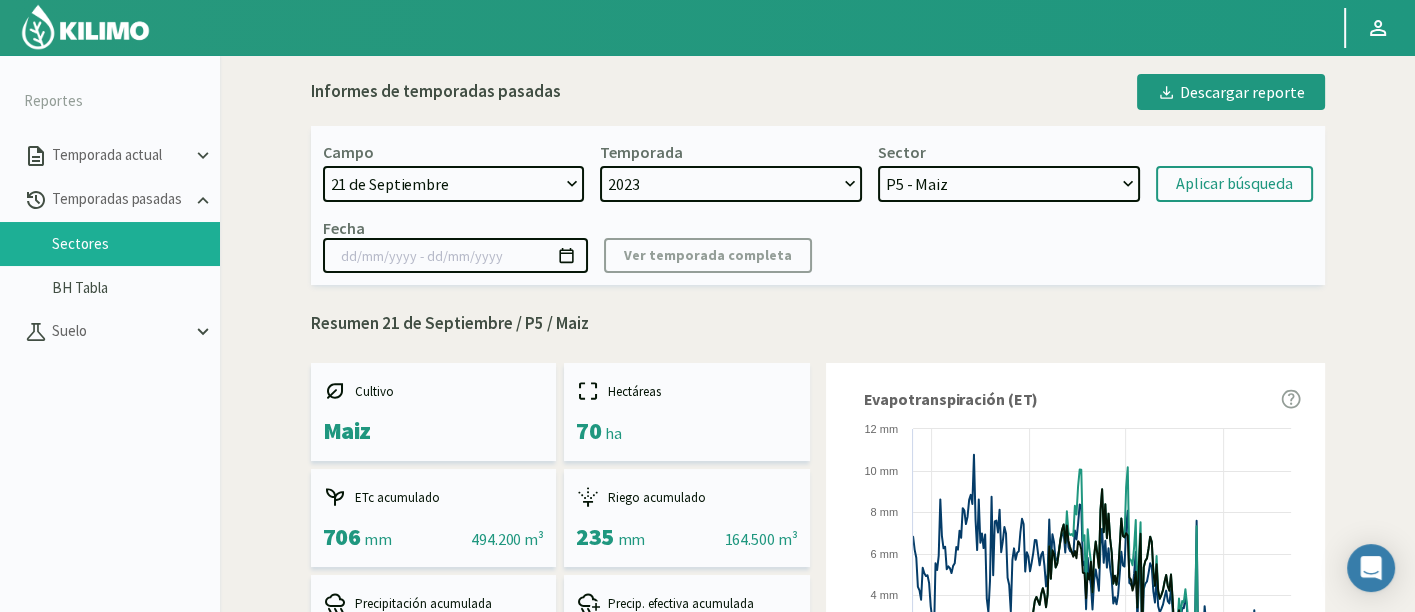 select on "740: Object" 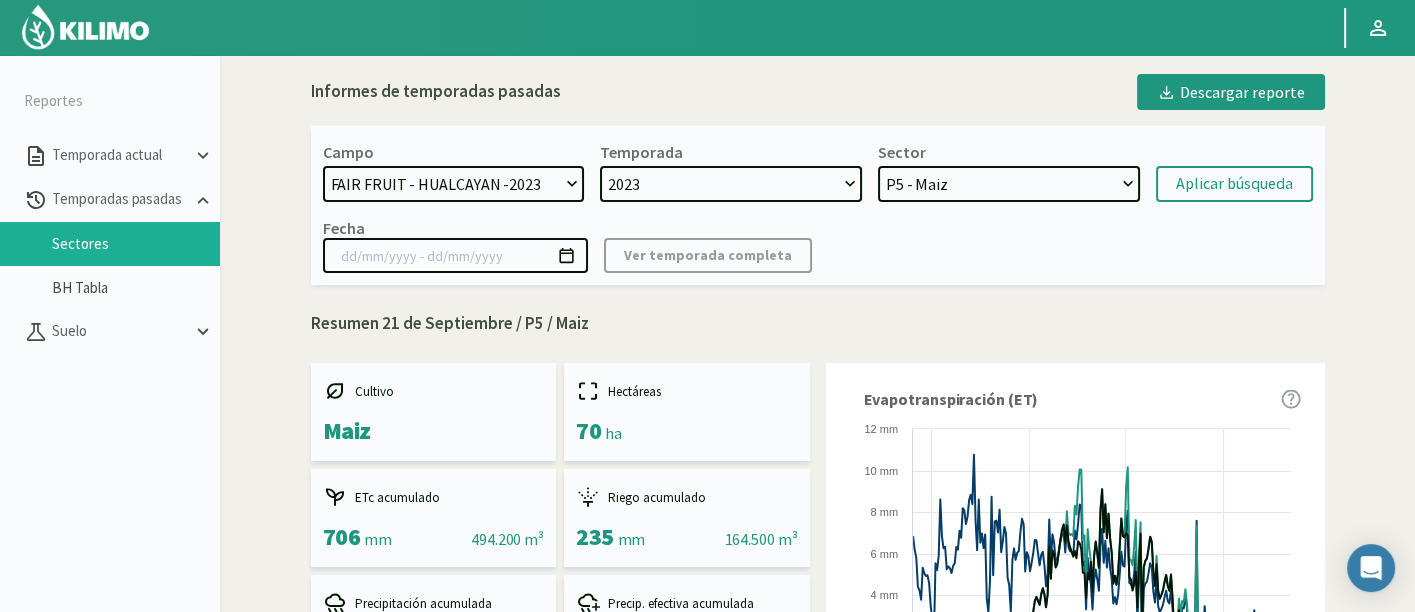 select on ": [YEAR]" 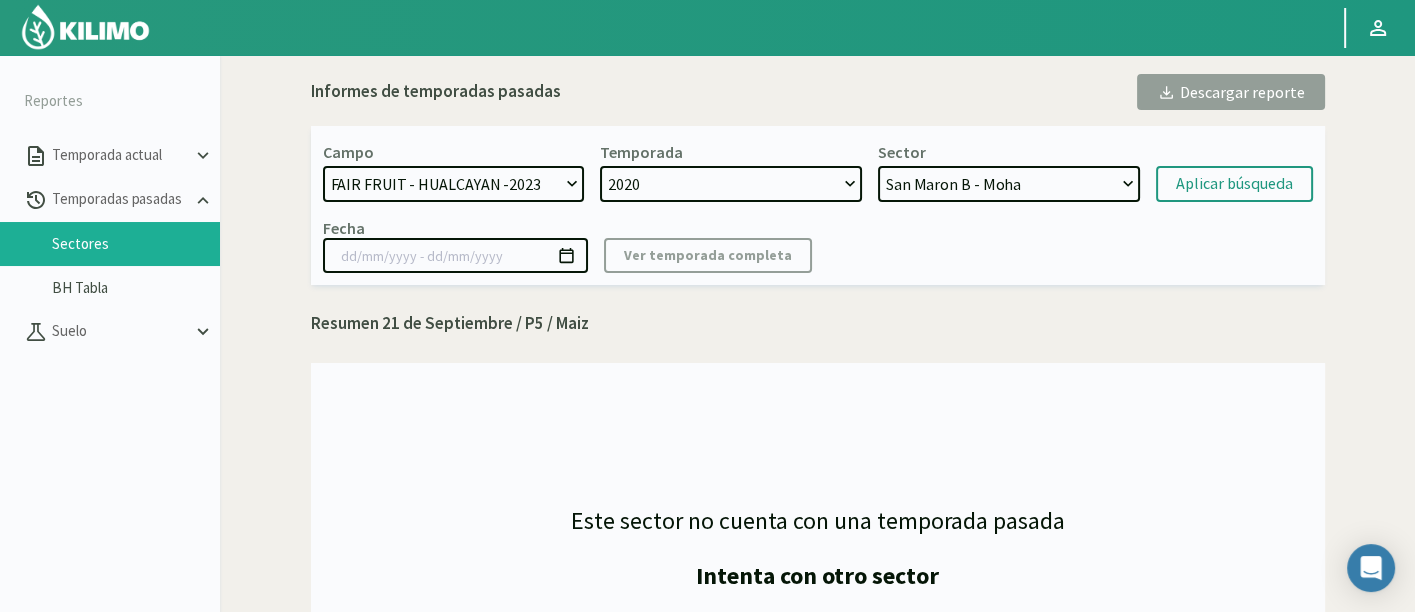 select on ": Object" 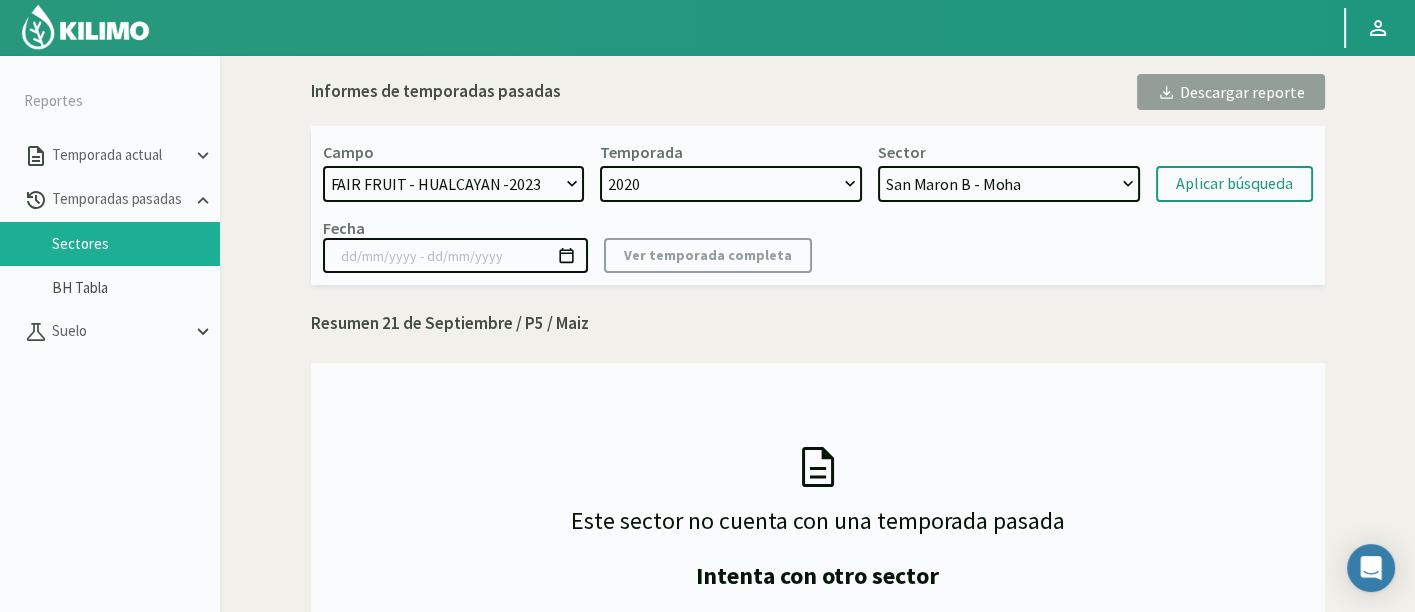 select on "[NUMBER]: [YEAR]" 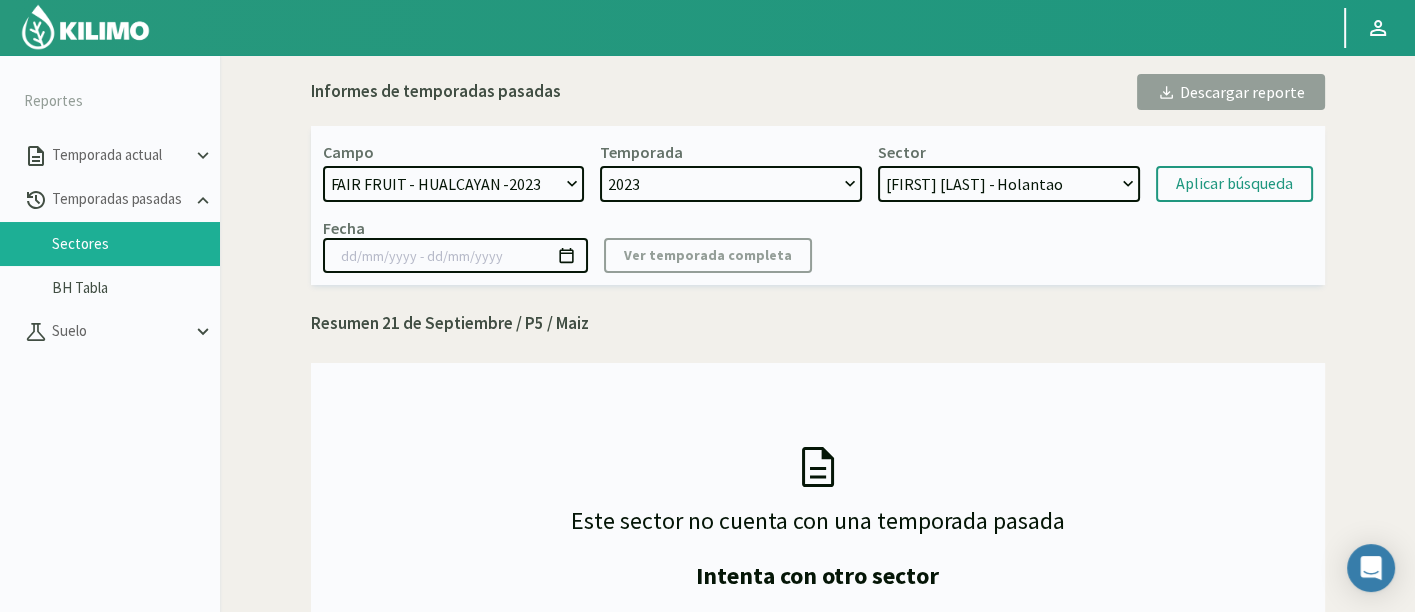 select on ": [YEAR]" 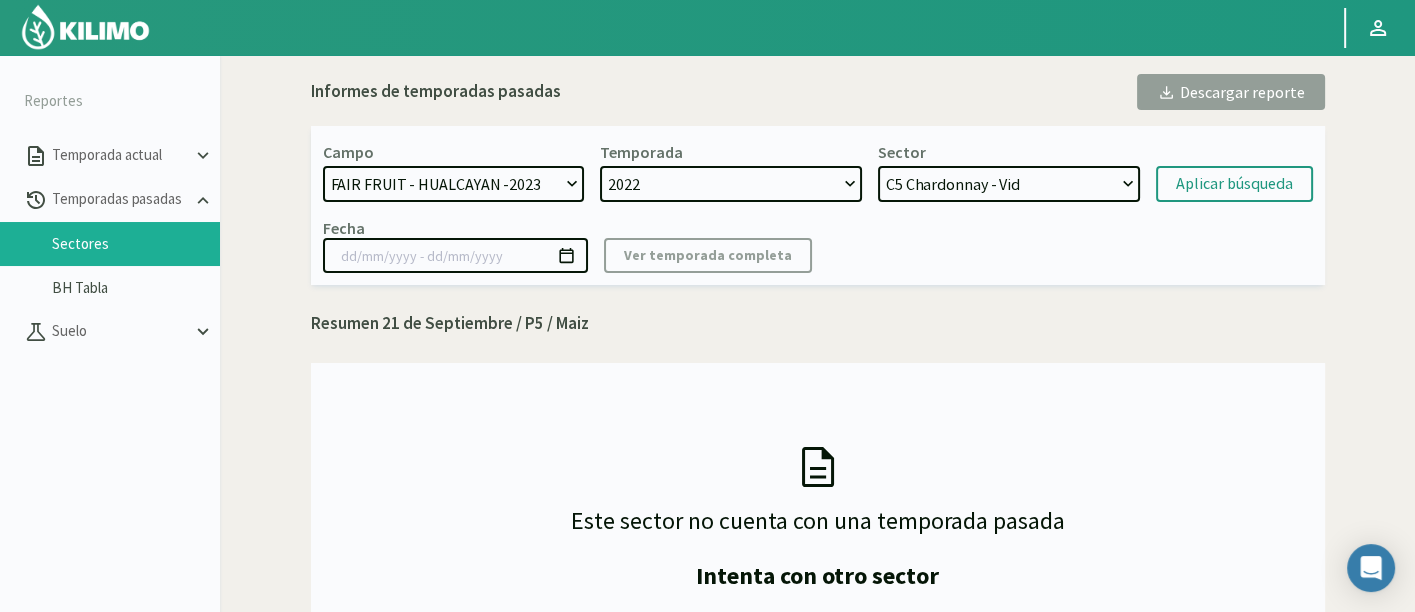 click on "[DATE] [NUMBER] Fuegos Acograpes - Ag. [FIRST] [LAST] Acograpes - Ag. Cerro Mauco Acograpes - Ag. Hermanos Tapia Acograpes - Ag. [FIRST] [LAST] Acograpes - Ag. [FIRST] [LAST] (40 cm) Acograpes - Ag. [FIRST] [LAST] Acograpes- Ag. [FIRST] [LAST]- El Higueral Acograpes- Ag. [FIRST] [LAST]- El Maitén Acograpes - Ag. [FIRST] [LAST] - La Cuyana Acograpes - Ag. [FIRST] [LAST] - Las Bandurrias Acograpes- Ag. [FIRST] [LAST]- Mendocita Acograpes - Agrícola Bausig Acograpes - Agrícola Benigno Collantes Acograpes - Agrícola Cerro Mauco Acograpes - Agrícola Cerro Mauco Acograpes - Agrícola Hector Villalon e hijos Acograpes - AgroAndina - Los Nogales Acograpes - AgroAndina - Los Reyes Acograpes - AgroWorld Acograpes - Ag. Saavedra - Calle El Medio 3 Tomas Acograpes - Ag. Saavedra - El Membrillo Acograpes - Ag. Saavedra - San José Santa María Acograpes - Ag. Sucesion Fermin Acograpes - [FIRST] Henriquez Acograpes - San Felipe Uvas Aero" 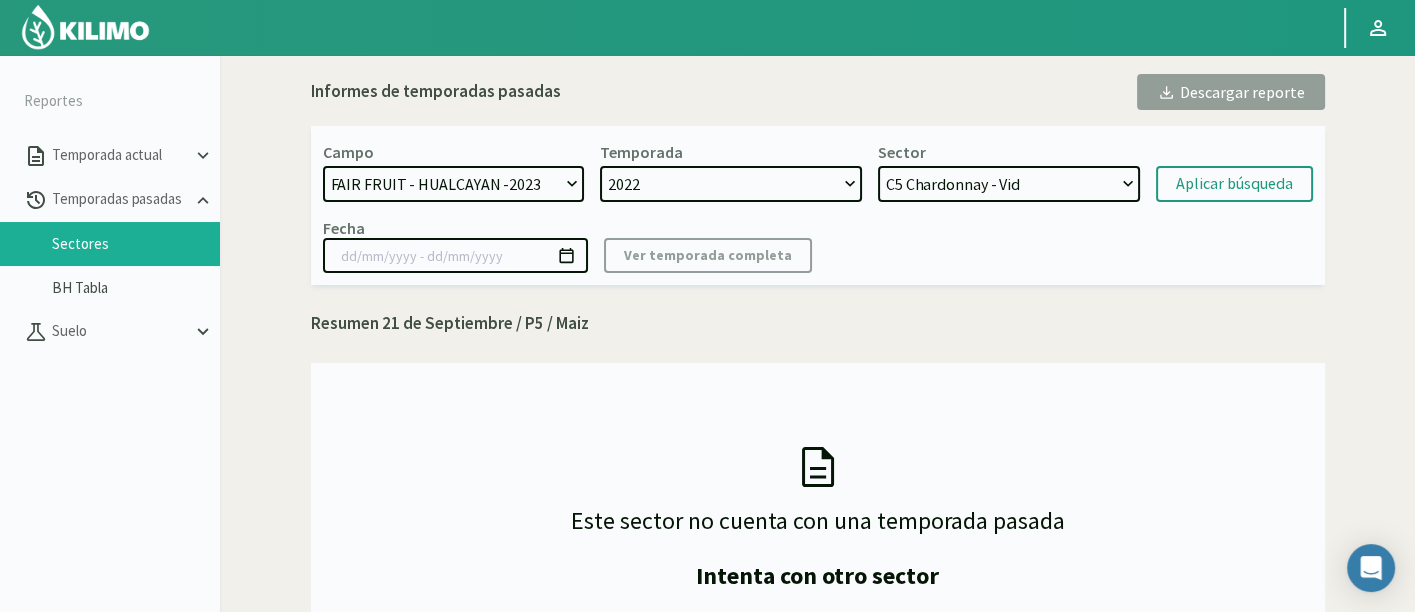click on "[DATE] [NUMBER] Fuegos Acograpes - Ag. [FIRST] [LAST] Acograpes - Ag. Cerro Mauco Acograpes - Ag. Hermanos Tapia Acograpes - Ag. [FIRST] [LAST] Acograpes - Ag. [FIRST] [LAST] (40 cm) Acograpes - Ag. [FIRST] [LAST] Acograpes- Ag. [FIRST] [LAST]- El Higueral Acograpes- Ag. [FIRST] [LAST]- El Maitén Acograpes - Ag. [FIRST] [LAST] - La Cuyana Acograpes - Ag. [FIRST] [LAST] - Las Bandurrias Acograpes- Ag. [FIRST] [LAST]- Mendocita Acograpes - Agrícola Bausig Acograpes - Agrícola Benigno Collantes Acograpes - Agrícola Cerro Mauco Acograpes - Agrícola Cerro Mauco Acograpes - Agrícola Hector Villalon e hijos Acograpes - AgroAndina - Los Nogales Acograpes - AgroAndina - Los Reyes Acograpes - AgroWorld Acograpes - Ag. Saavedra - Calle El Medio 3 Tomas Acograpes - Ag. Saavedra - El Membrillo Acograpes - Ag. Saavedra - San José Santa María Acograpes - Ag. Sucesion Fermin Acograpes - [FIRST] Henriquez Acograpes - San Felipe Uvas Aero" 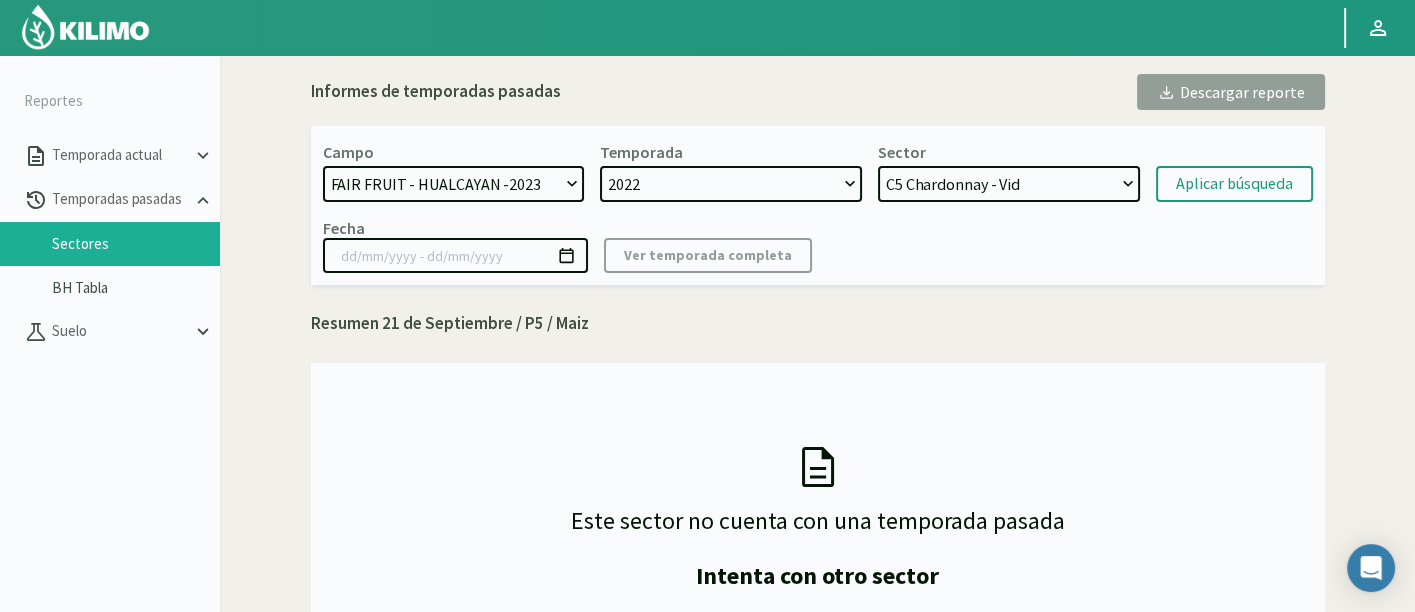 select on ": Object" 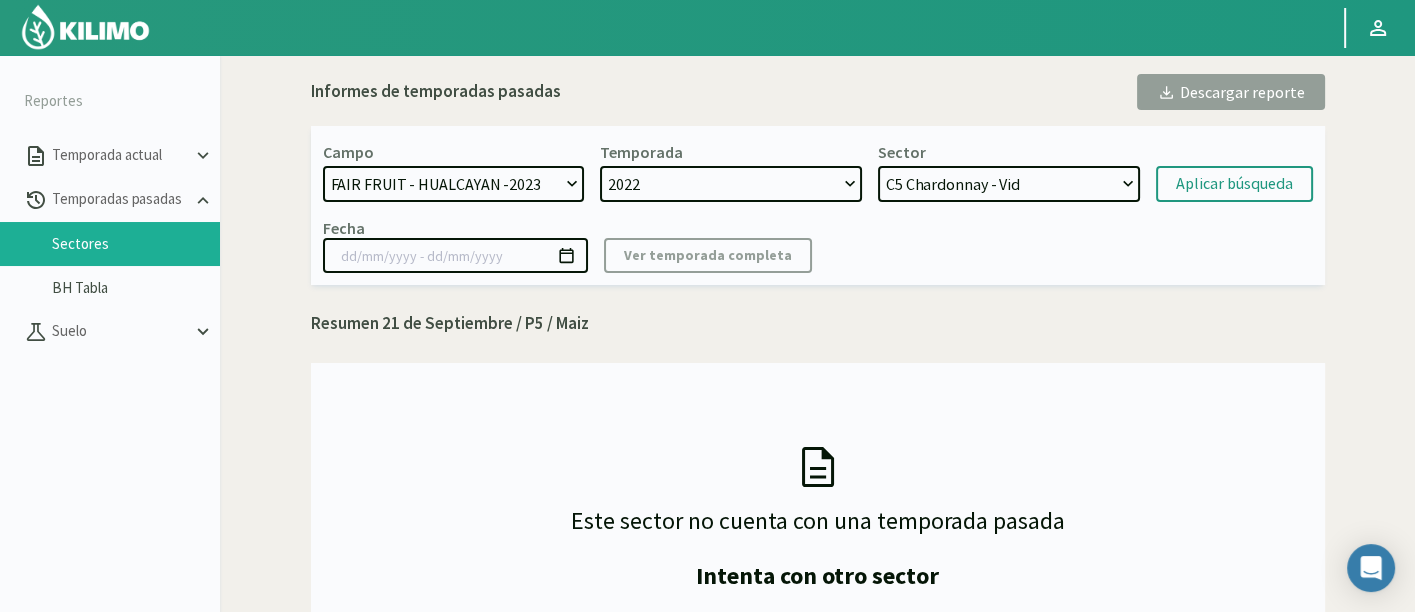 click on "[DATE] [NUMBER] Fuegos Acograpes - Ag. [FIRST] [LAST] Acograpes - Ag. Cerro Mauco Acograpes - Ag. Hermanos Tapia Acograpes - Ag. [FIRST] [LAST] Acograpes - Ag. [FIRST] [LAST] (40 cm) Acograpes - Ag. [FIRST] [LAST] Acograpes- Ag. [FIRST] [LAST]- El Higueral Acograpes- Ag. [FIRST] [LAST]- El Maitén Acograpes - Ag. [FIRST] [LAST] - La Cuyana Acograpes - Ag. [FIRST] [LAST] - Las Bandurrias Acograpes- Ag. [FIRST] [LAST]- Mendocita Acograpes - Agrícola Bausig Acograpes - Agrícola Benigno Collantes Acograpes - Agrícola Cerro Mauco Acograpes - Agrícola Cerro Mauco Acograpes - Agrícola Hector Villalon e hijos Acograpes - AgroAndina - Los Nogales Acograpes - AgroAndina - Los Reyes Acograpes - AgroWorld Acograpes - Ag. Saavedra - Calle El Medio 3 Tomas Acograpes - Ag. Saavedra - El Membrillo Acograpes - Ag. Saavedra - San José Santa María Acograpes - Ag. Sucesion Fermin Acograpes - [FIRST] Henriquez Acograpes - San Felipe Uvas Aero" 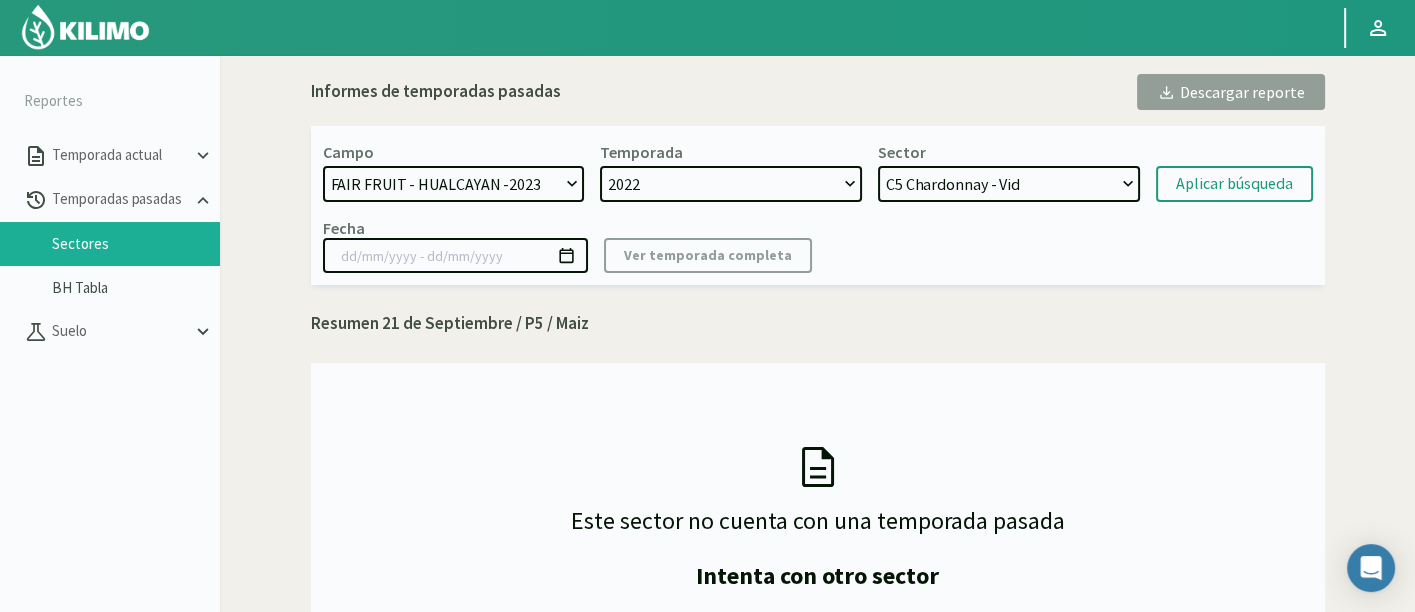 select on "[NUMBER]: [YEAR]" 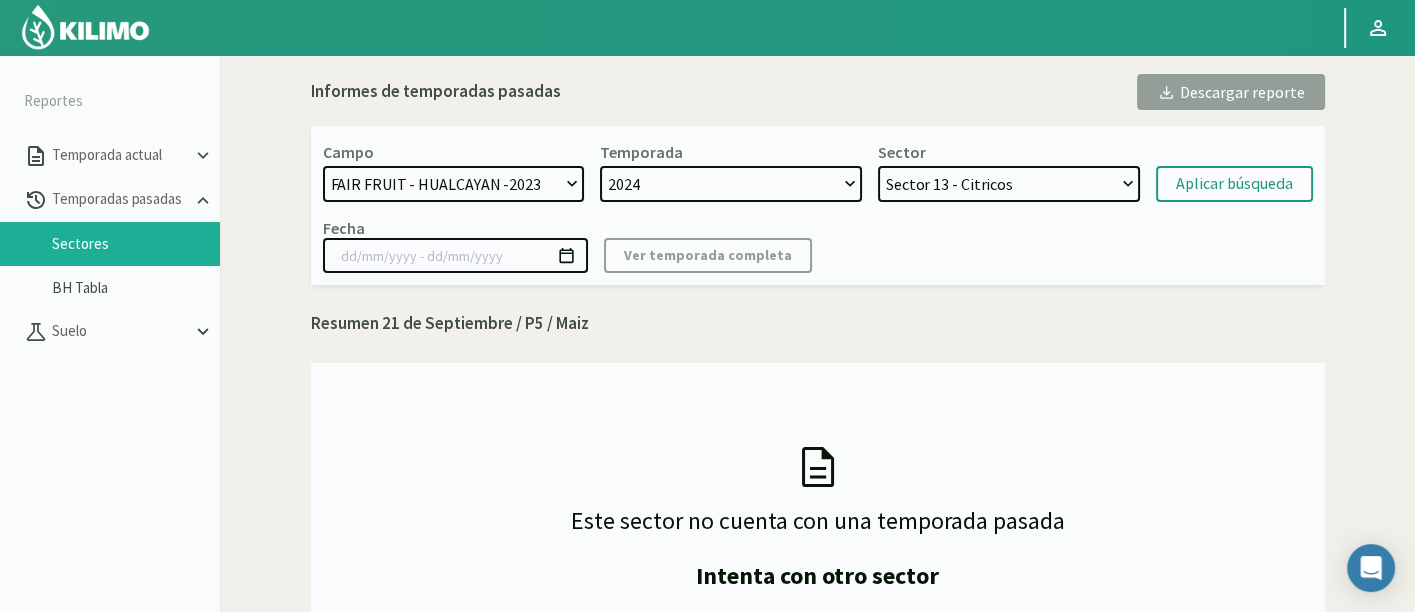 click on "[YEAR]   [YEAR]" 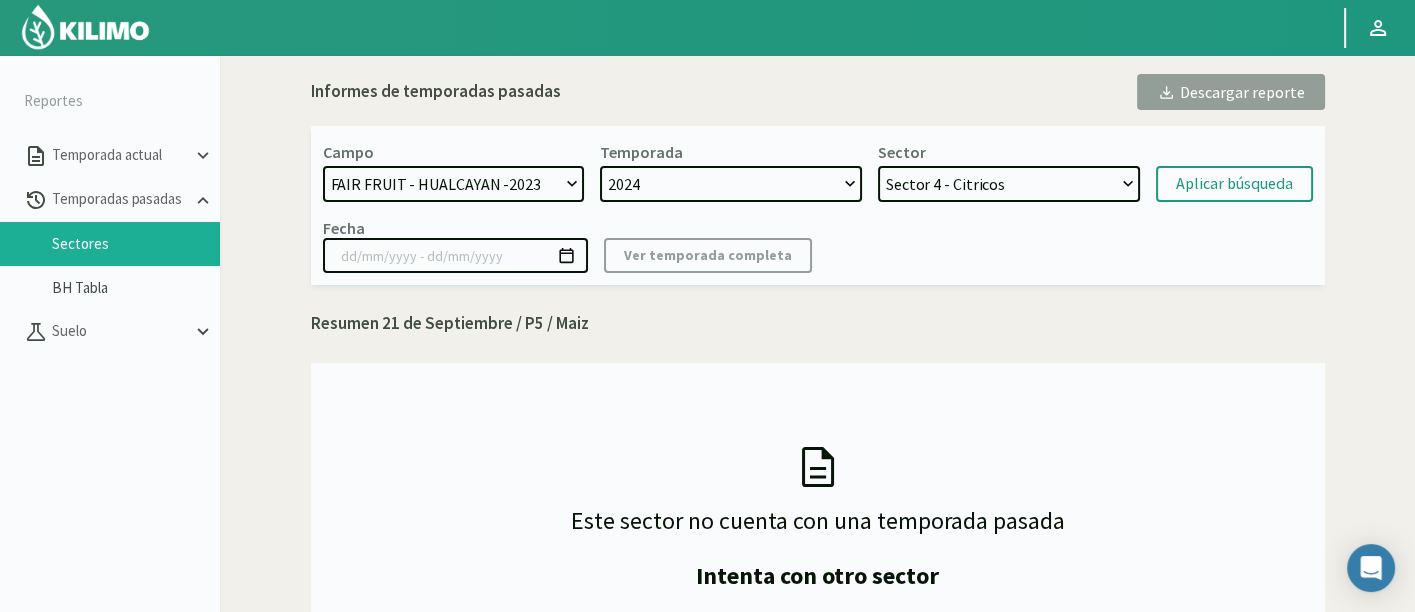 click on "Sector 13 - Citricos   Sector 12 - Citricos   Sector 11 - Citricos   Sector 10 - Citricos   Sector 8 - Citricos   Sector 5 - Citricos   Sector 4 - Citricos   Sector 3 - Citricos   Sector 9 - Citricos   Sector 7 - Citricos   Sector 6 - Citricos   Sector 2 - Citricos   Sector 1 - Citricos" 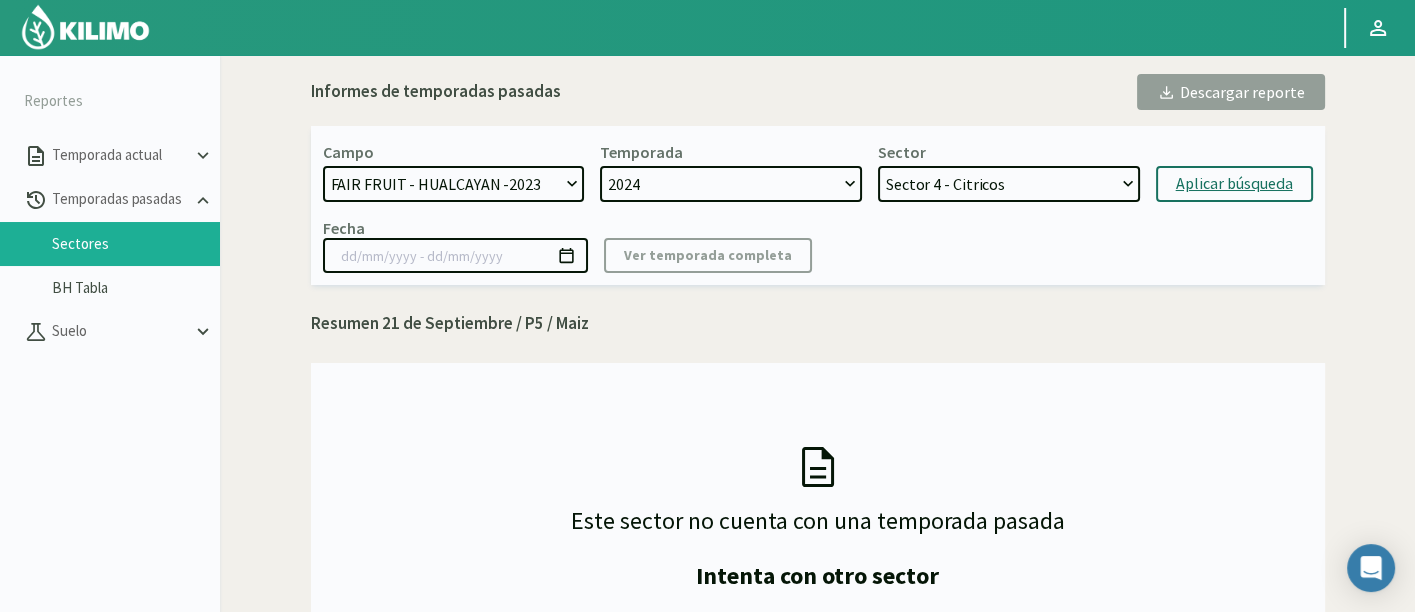 click on "Aplicar búsqueda" 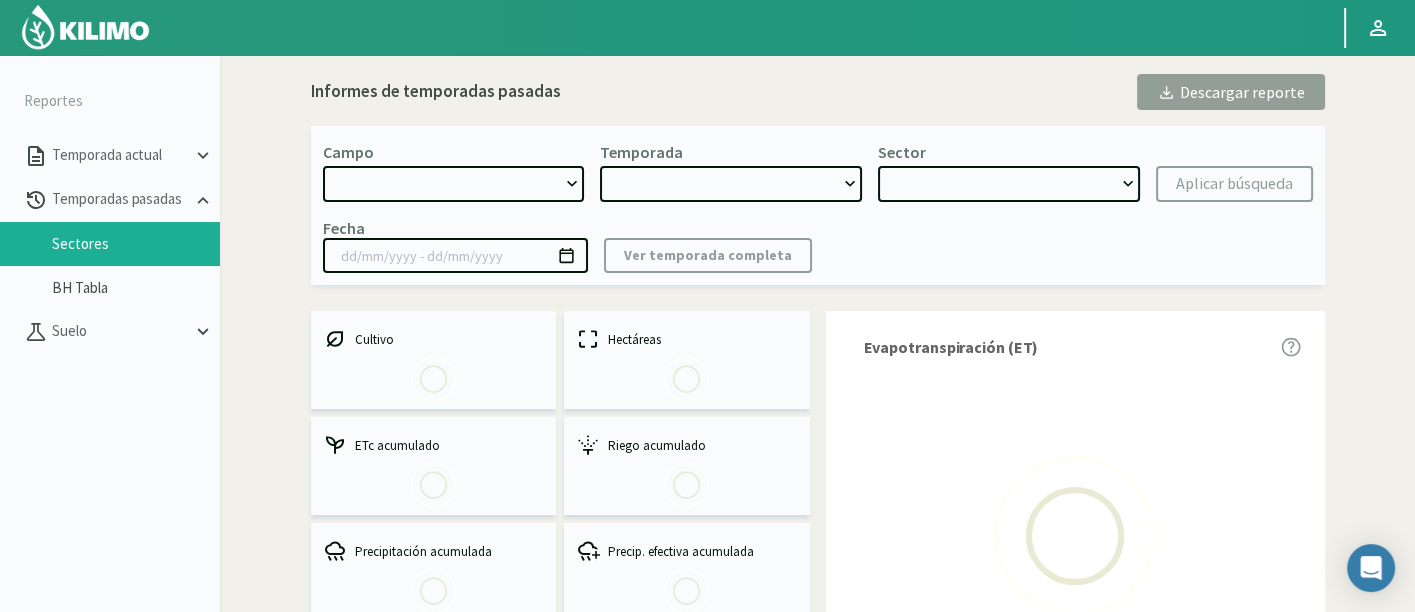 select on ": Object" 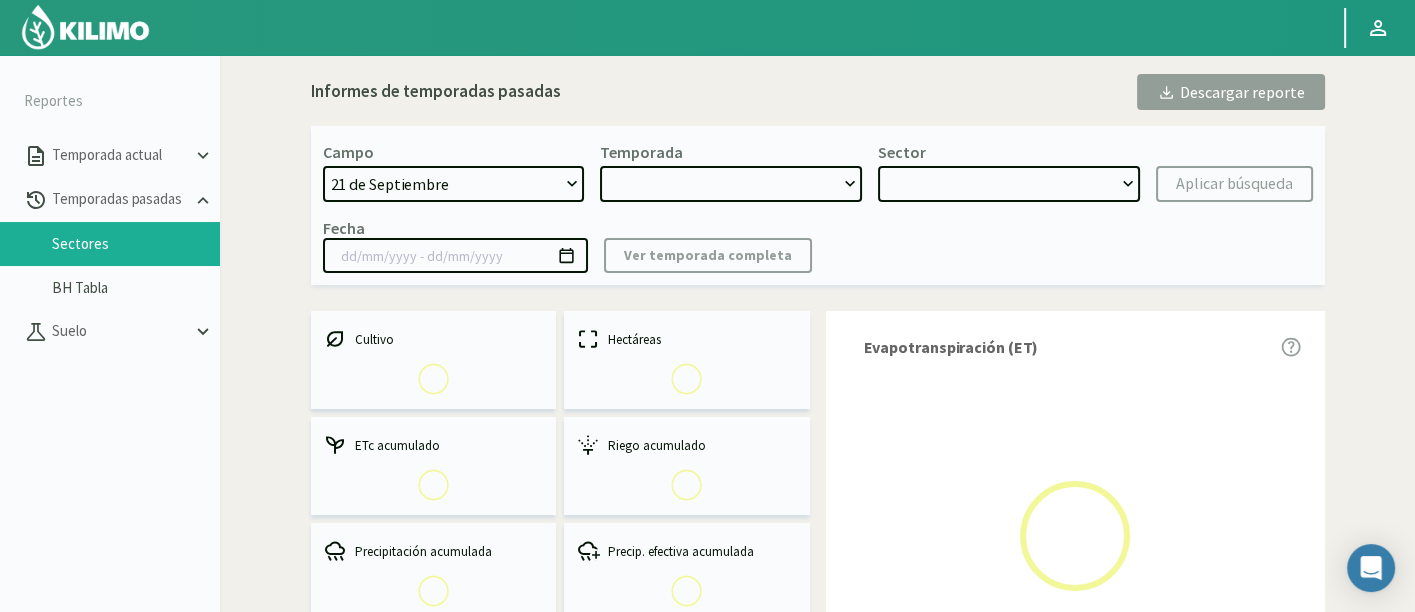 type on "[DATE] - [DATE]" 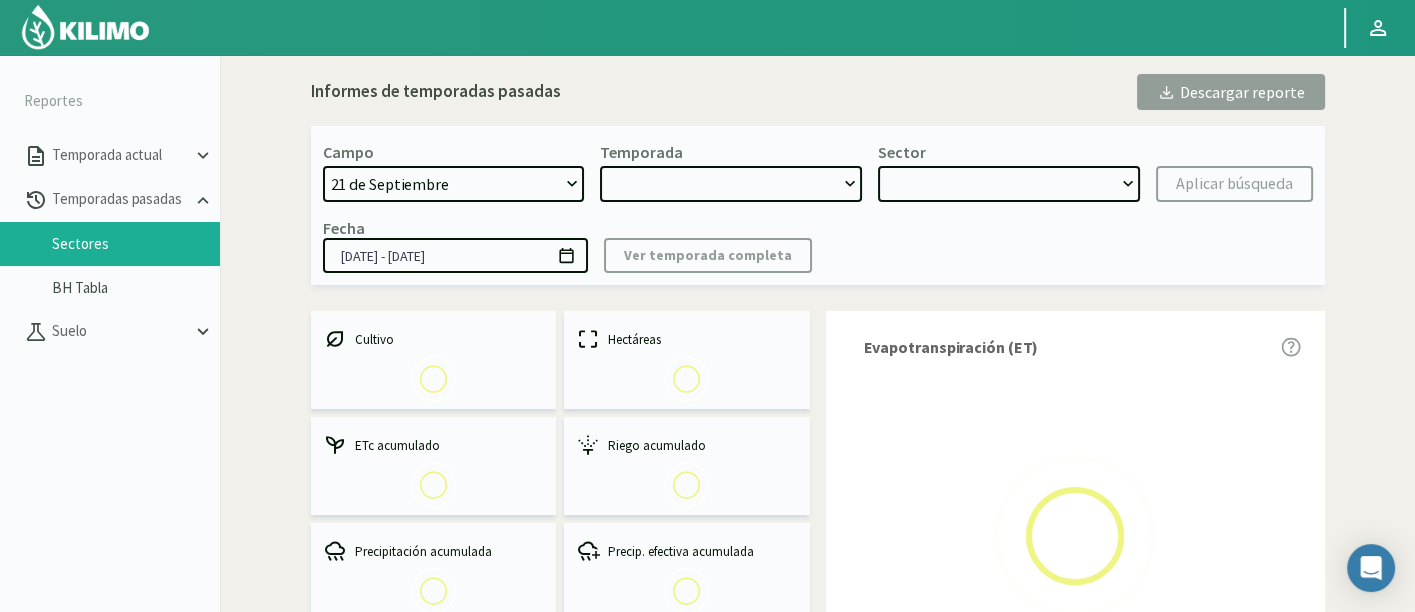 select on "0: 2024" 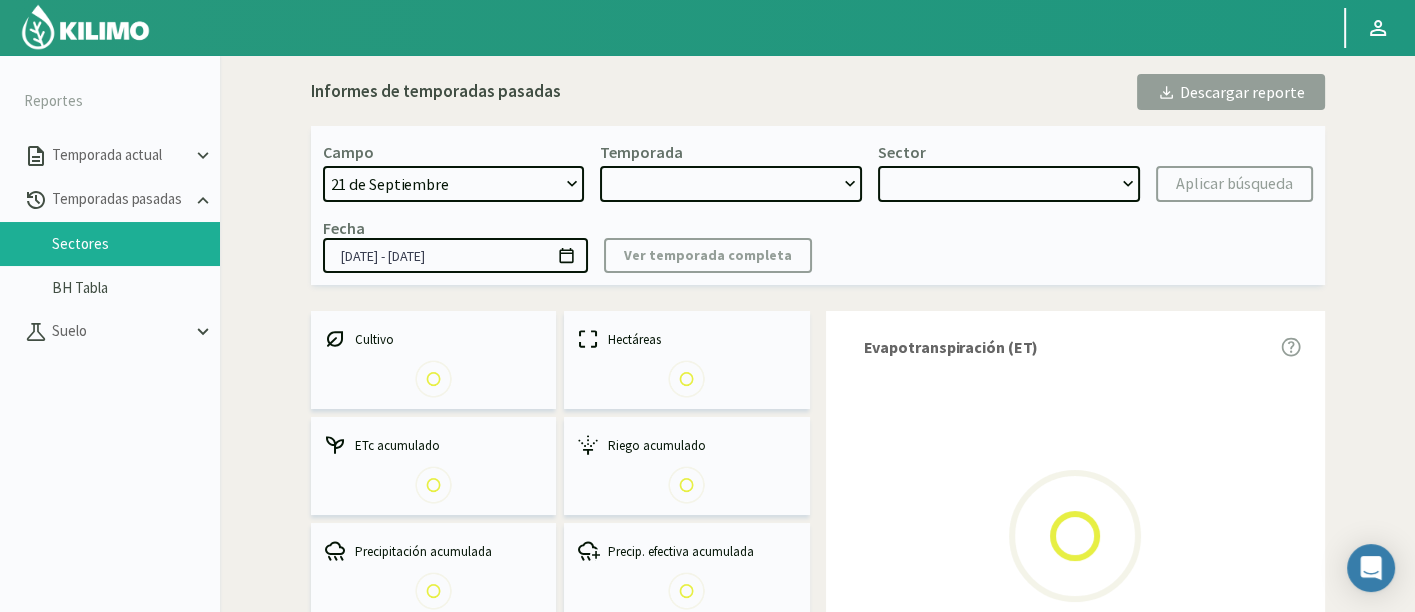 select on ": Object" 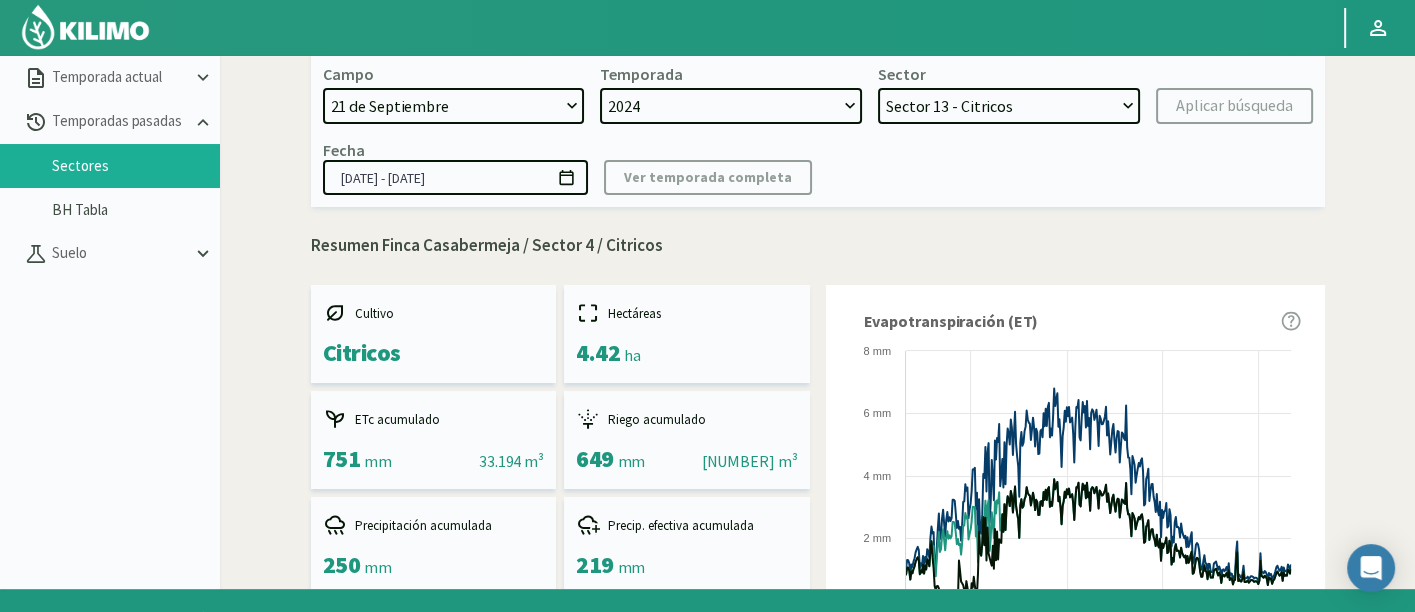 scroll, scrollTop: 114, scrollLeft: 0, axis: vertical 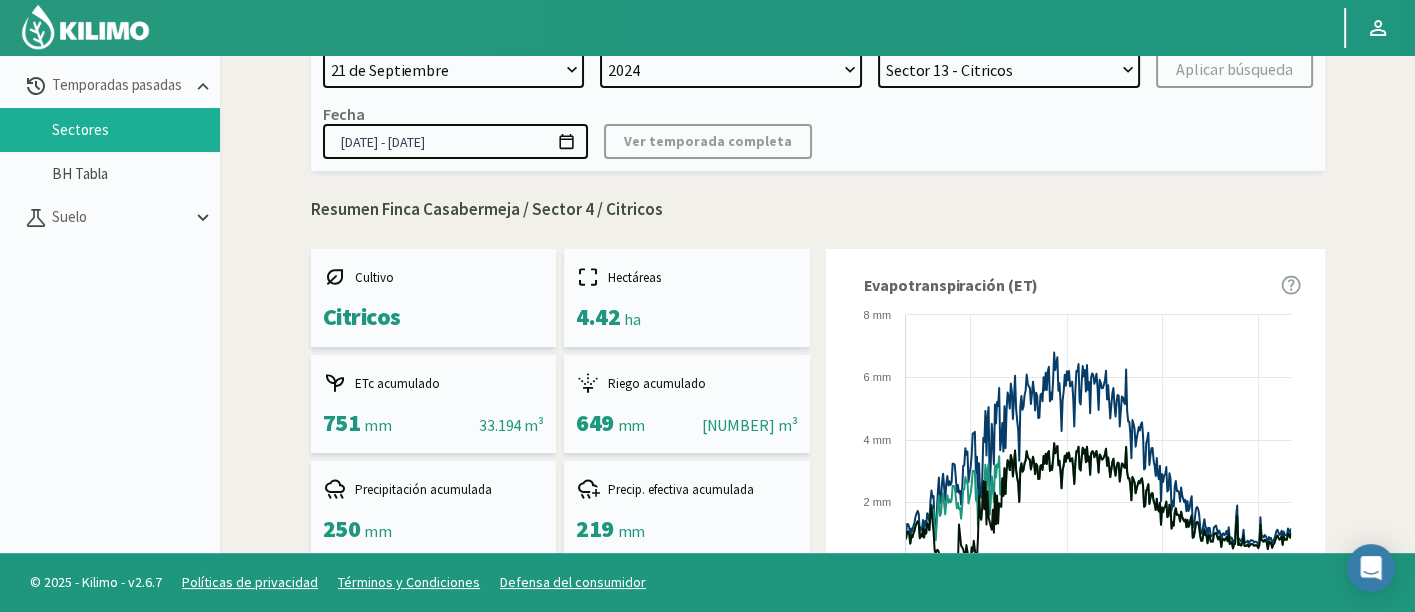 click on "[DATE] - [DATE]  Campo:  Finca Casabermeja Sector:  Sector 4 - Citricos Fechas:  [DATE] - [DATE]  Campo   21 de Septiembre   8 Fuegos   Acograpes  - Ag. [FIRST] [LAST]   Acograpes - Ag. Cerro Mauco   Acograpes - Ag. Hermanos Tapia   Acograpes  - Ag. [FIRST] [LAST]   Acograpes - Ag. [FIRST] [LAST] (40 cm)   Acograpes - Ag. [FIRST] [LAST]   Acograpes- Ag. [LAST] - El Higueral   Acograpes- Ag. [LAST] - El Maitén   Acograpes - Ag. [LAST] - La Cuyana   Acograpes - Ag. [LAST] - Las Bandurrias   Acograpes- Ag. [LAST] - Mendocita   Acograpes  - Agrícola Bausig   Acograpes - Agrícola Benigno Collantes   Acograpes - Agrícola Cerro Mauco   Acograpes - Agrícola Cerro Mauco   Acograpes - Agrícola Hector Villalon e hijos   Acograpes - AgroAndina - Los Nogales   Acograpes - AgroAndina - Los Reyes   Acograpes  - AgroWorld   Acograpes - Ag. Saavedra - Calle El Medio 3 Tomas   Acograpes - [FIRST] [LAST]" 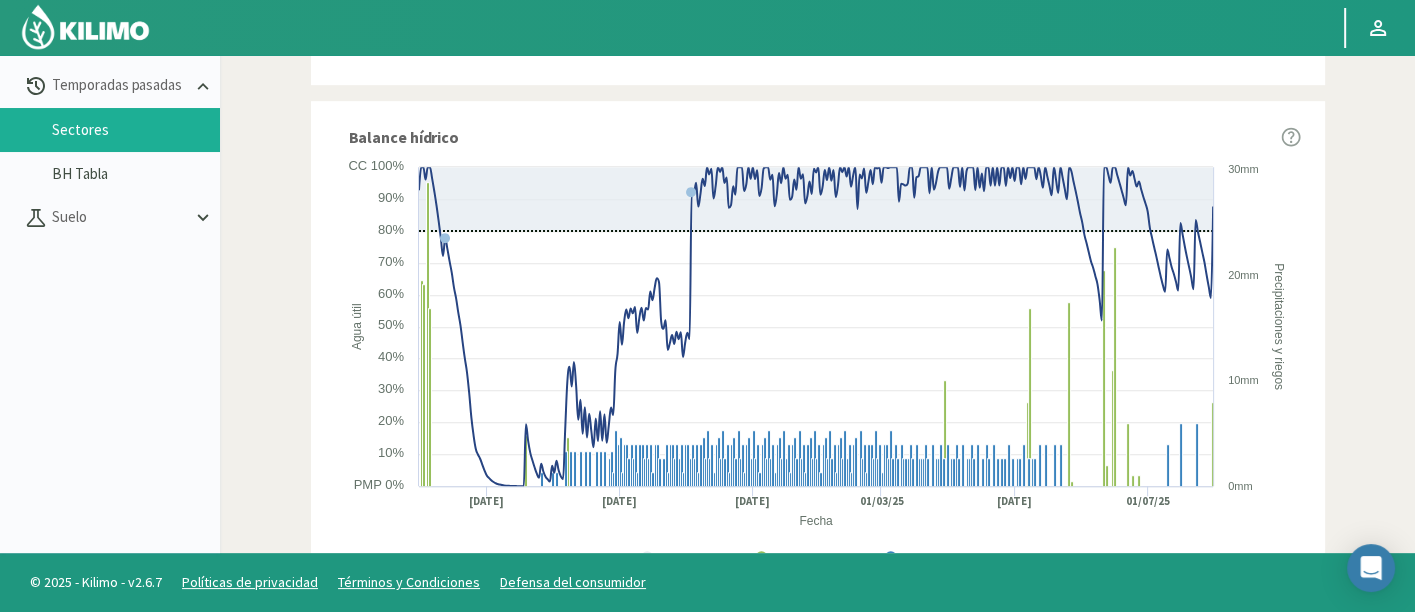 scroll, scrollTop: 1244, scrollLeft: 0, axis: vertical 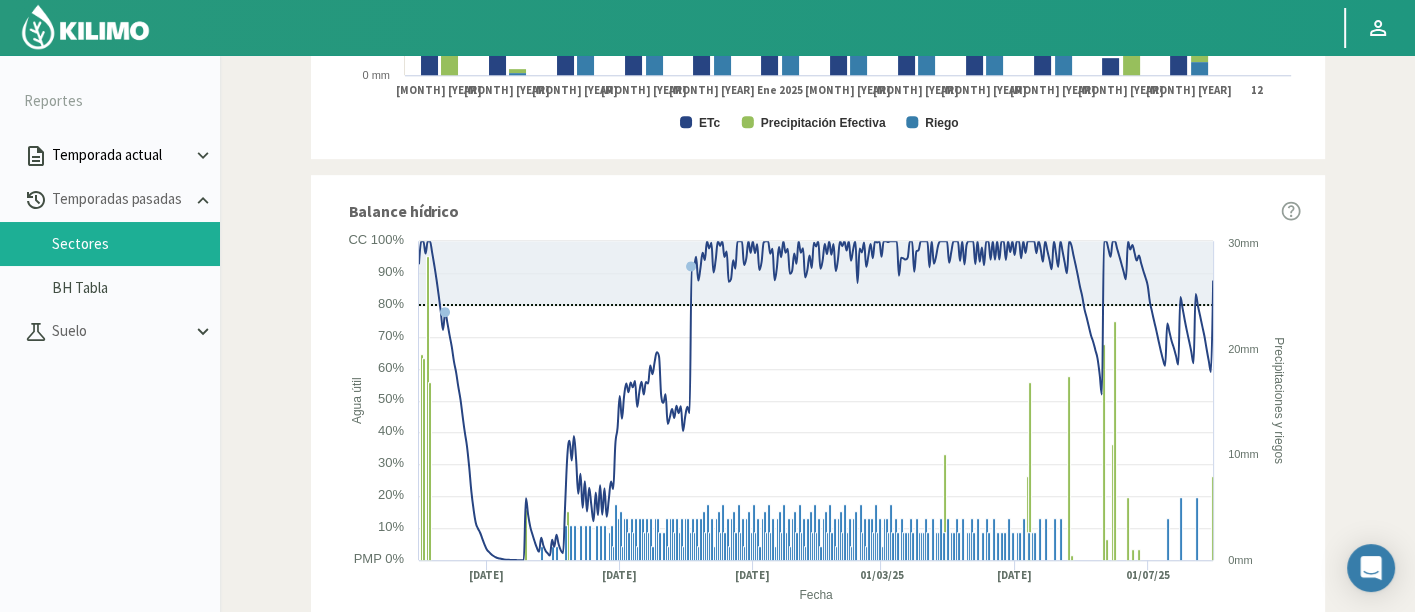 click on "Temporada actual" 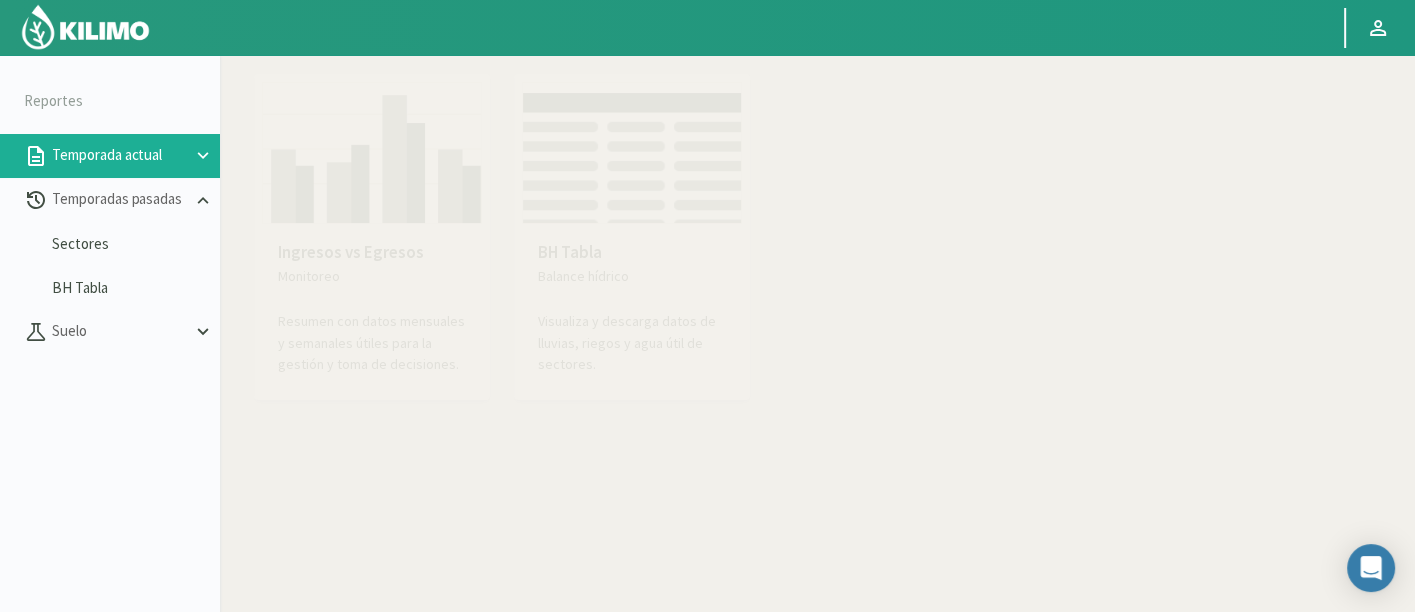 scroll, scrollTop: 0, scrollLeft: 0, axis: both 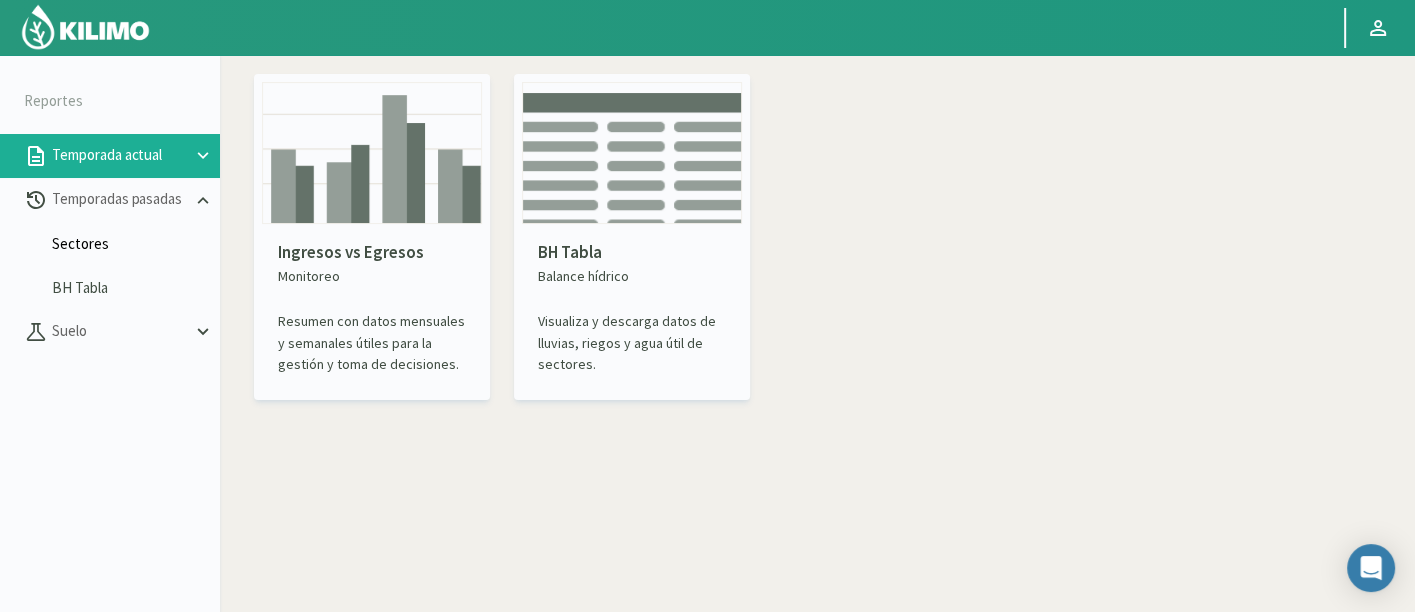click on "Sectores" 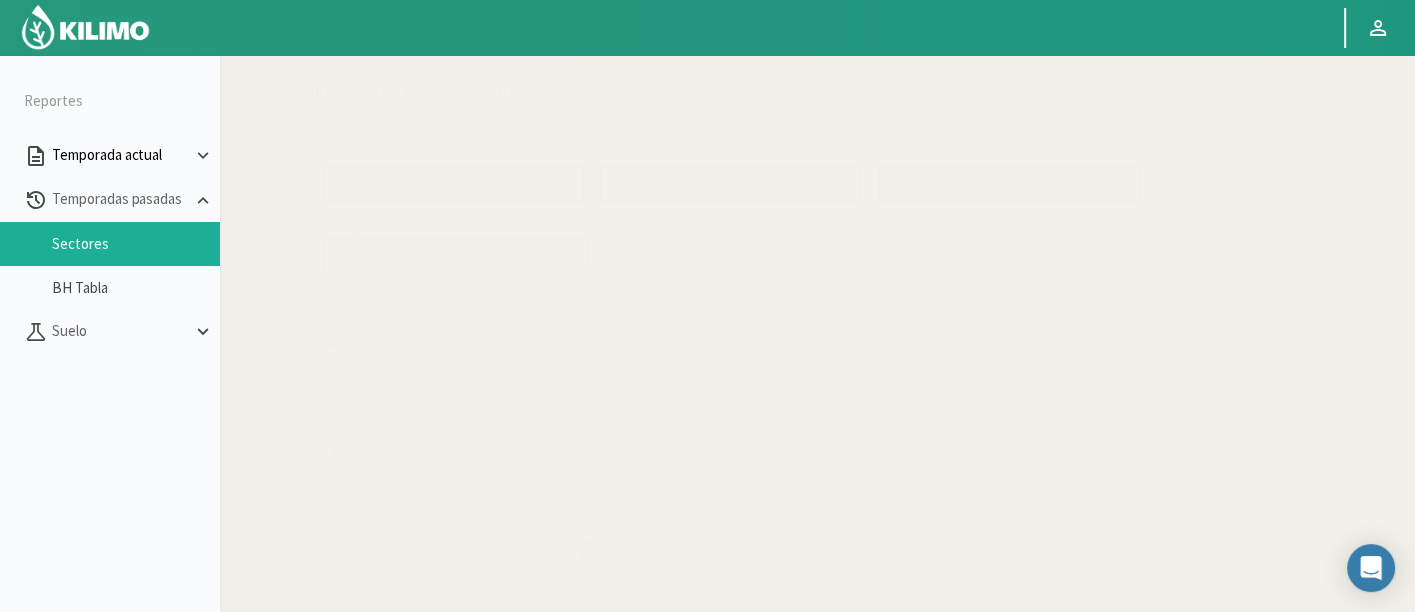 click on "Temporada actual" 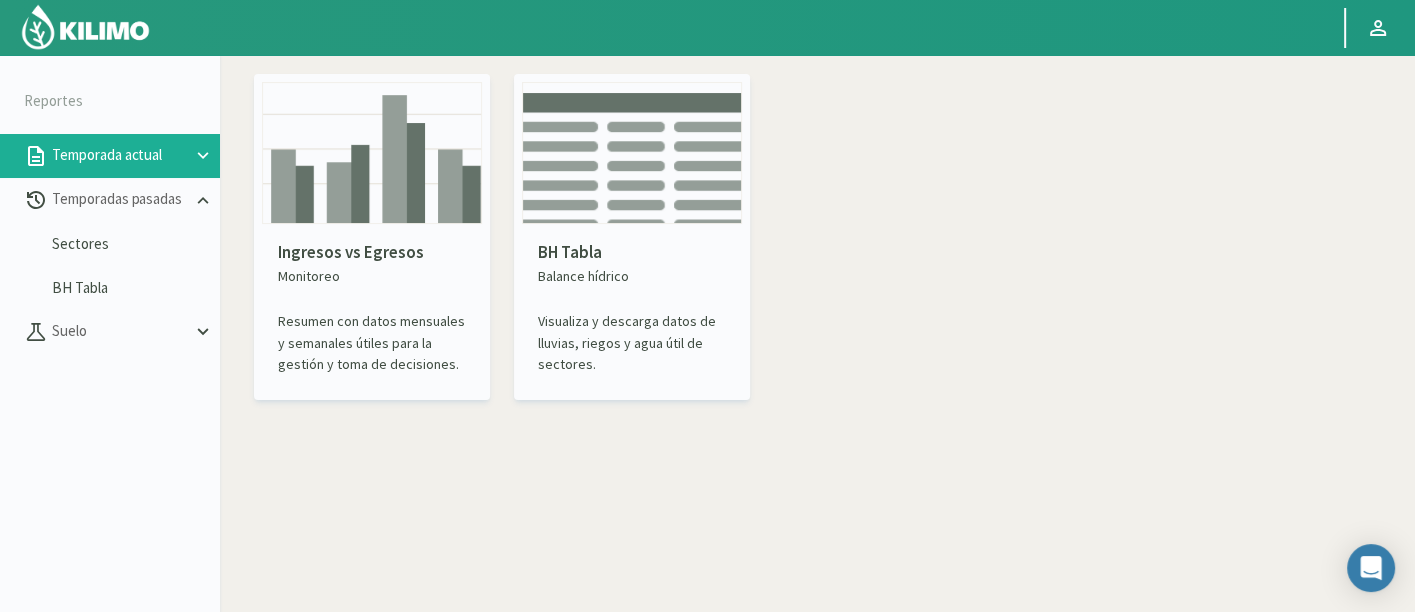 click 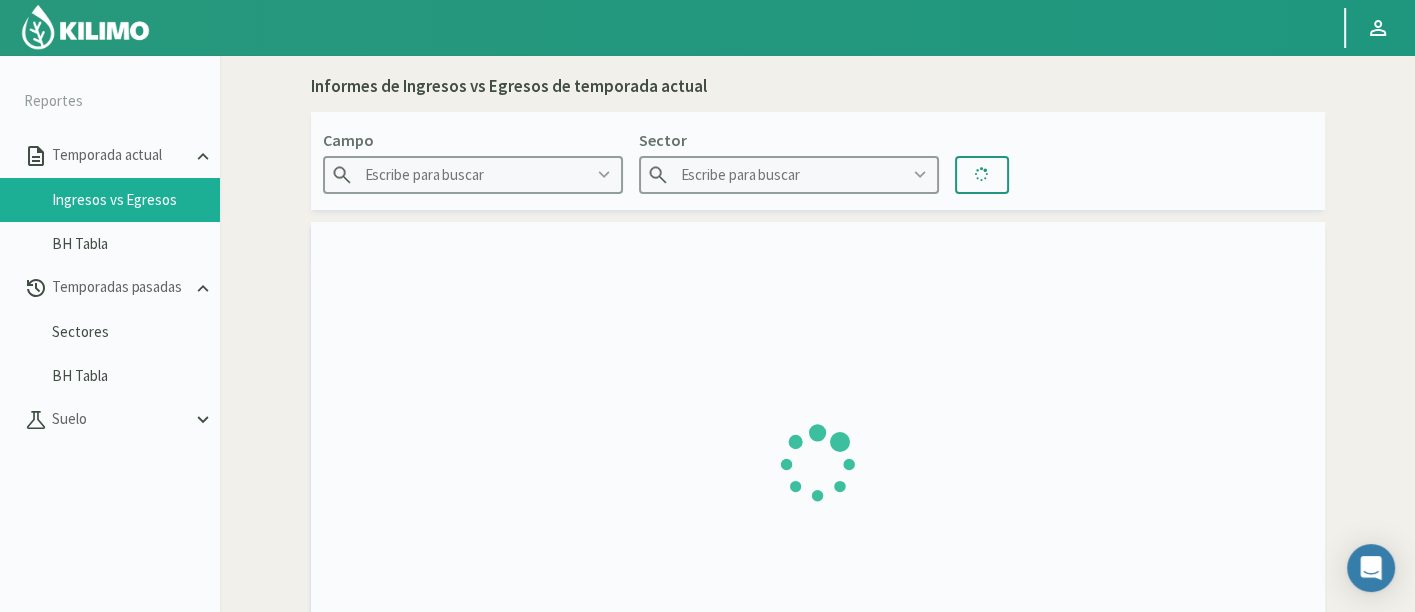 type on "Agr. Cardonal" 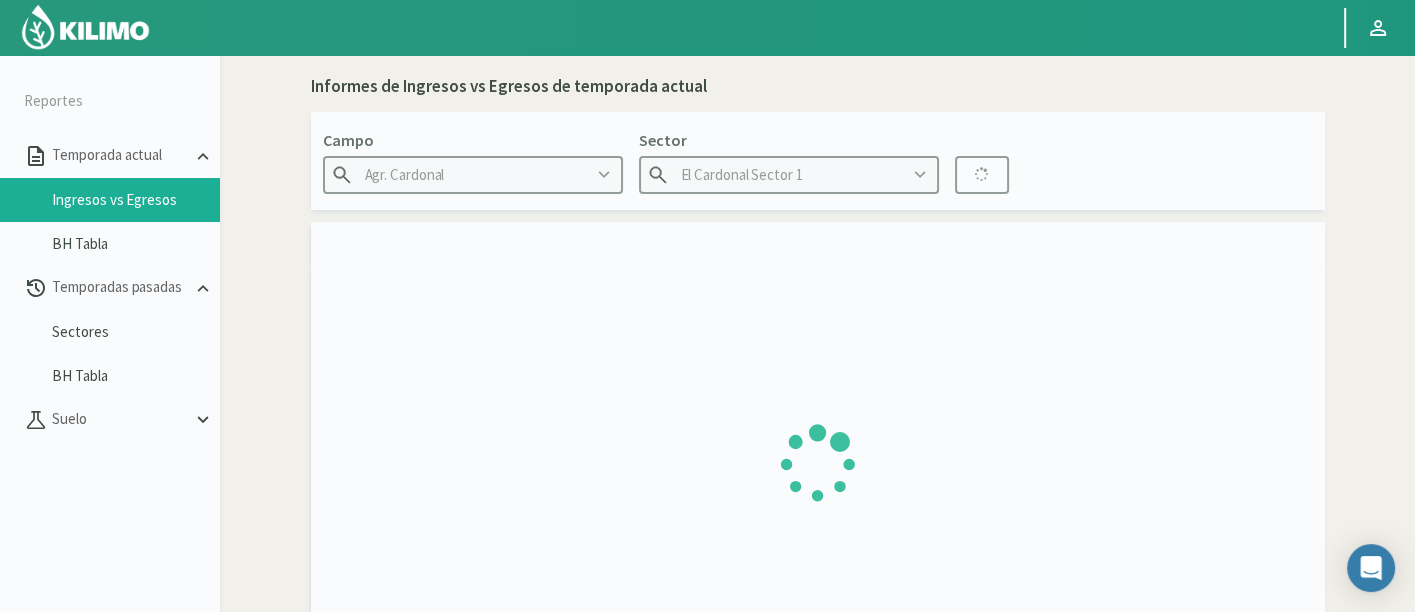 type on "[DATE] - [DATE]" 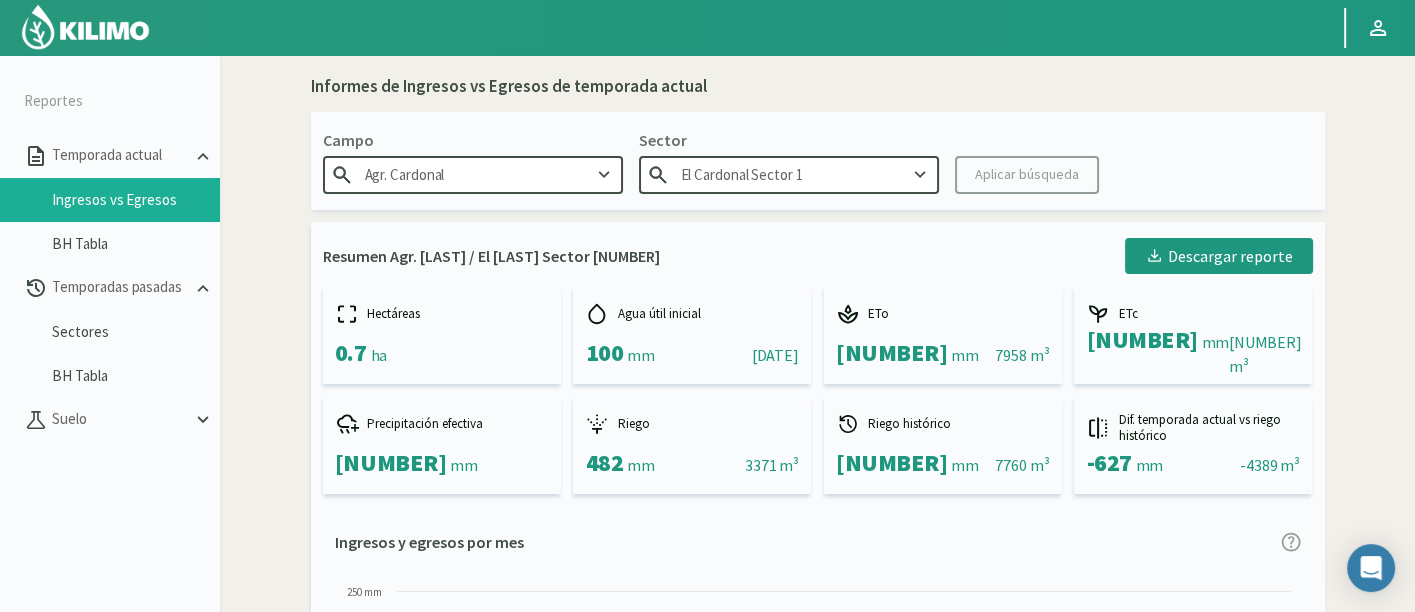 click on "Agr. Cardonal" 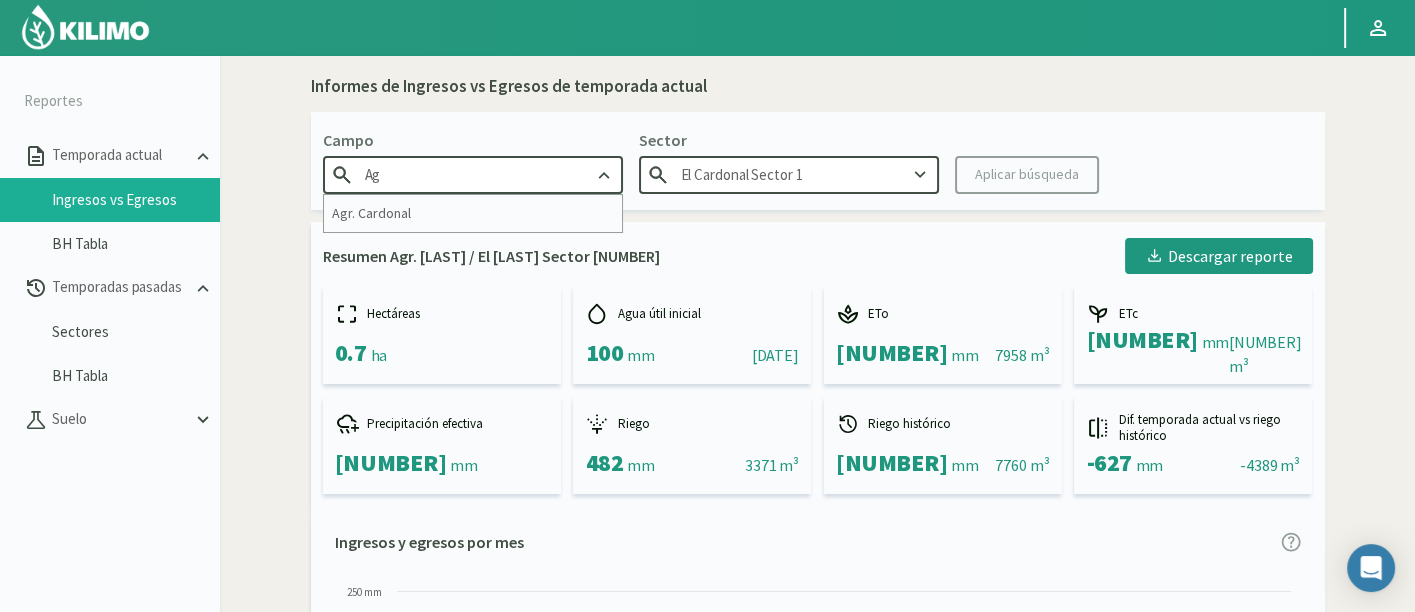 type on "A" 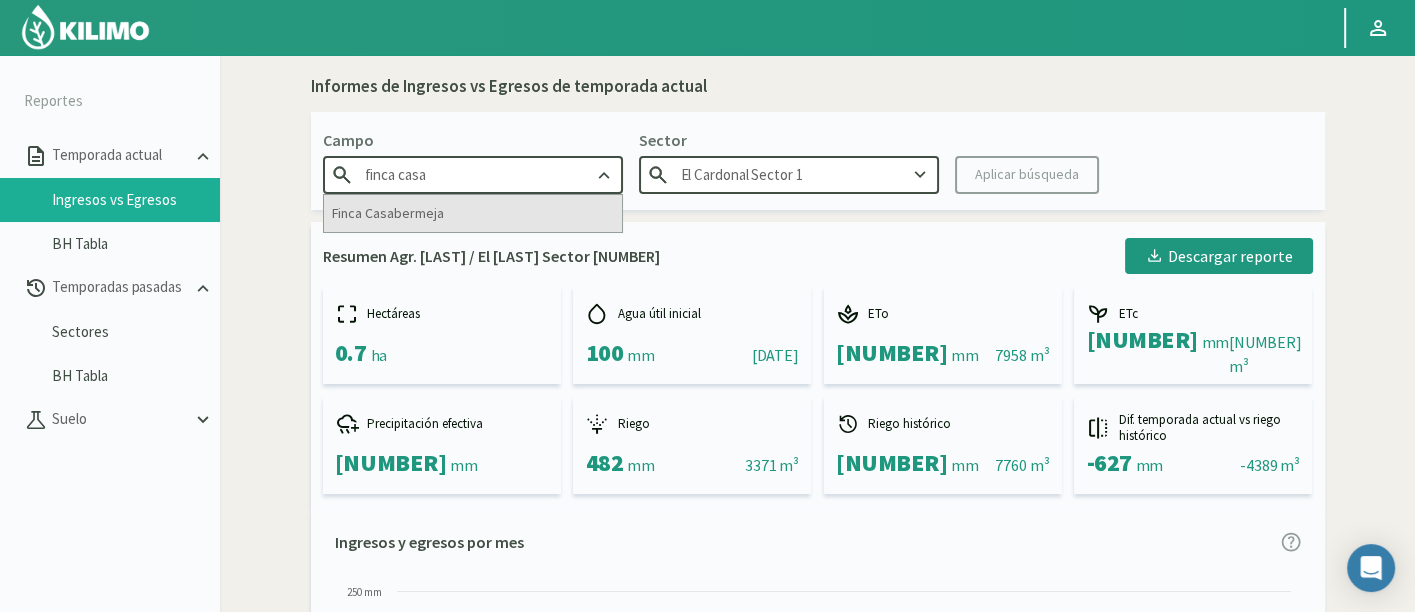 click on "Finca Casabermeja" 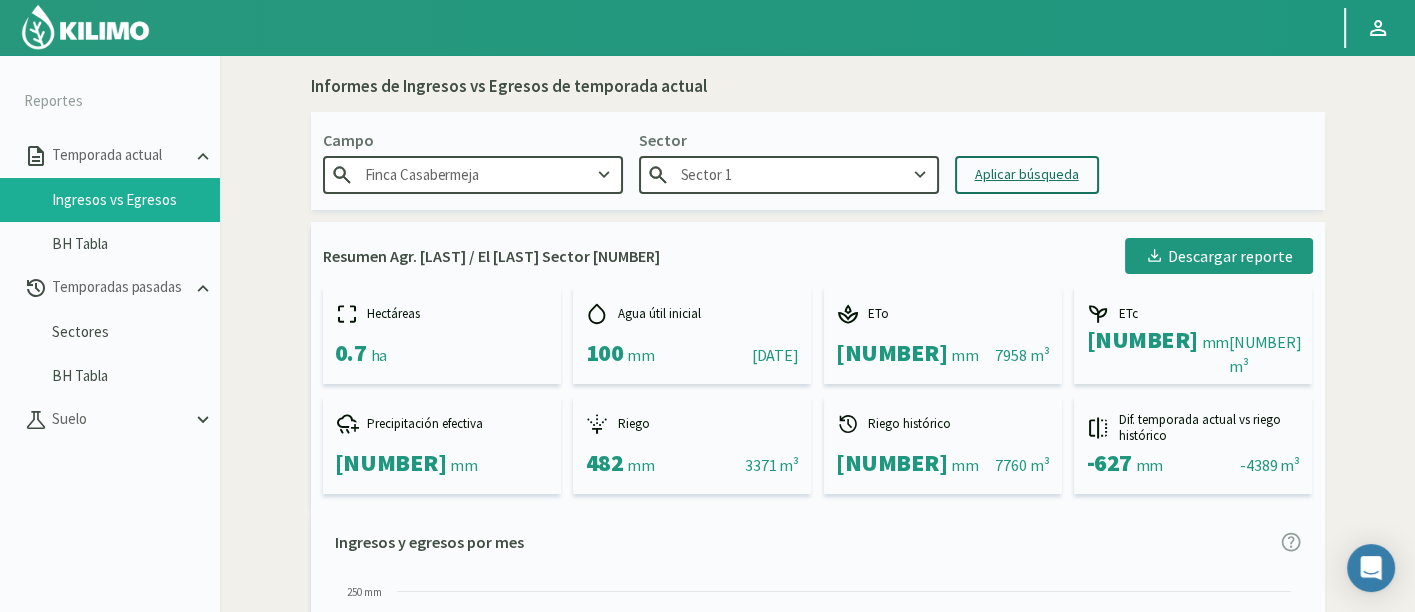 click on "Aplicar búsqueda" 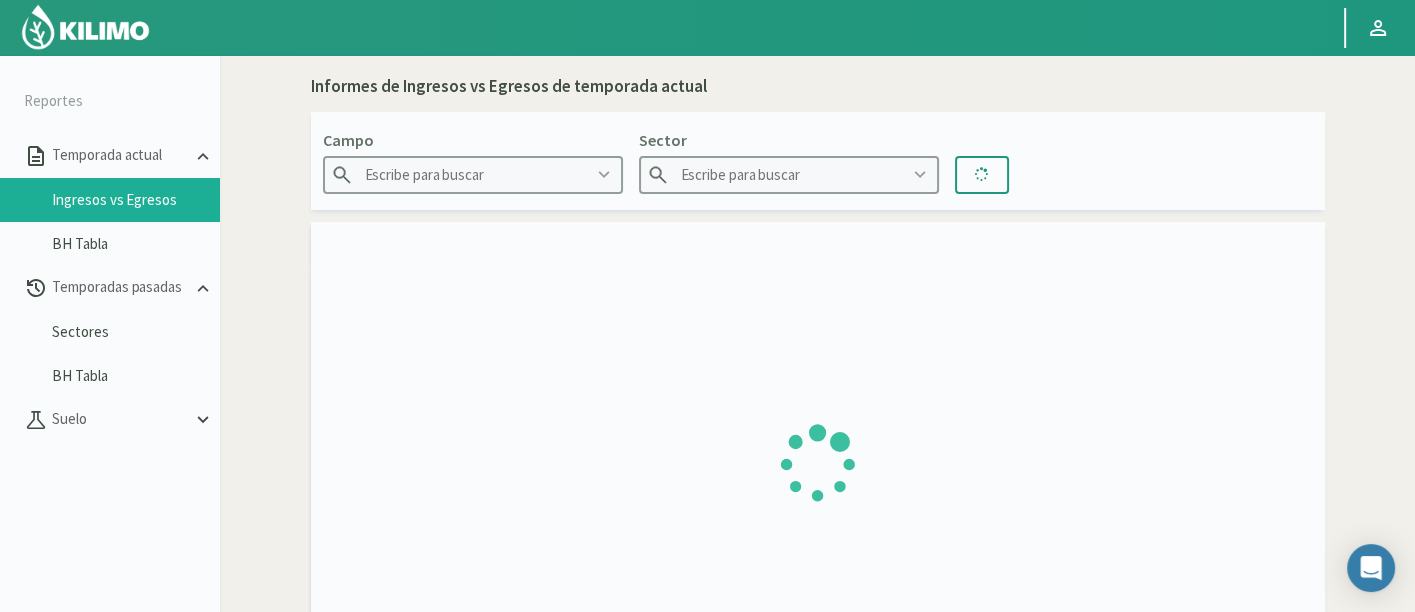 type on "Finca Casabermeja" 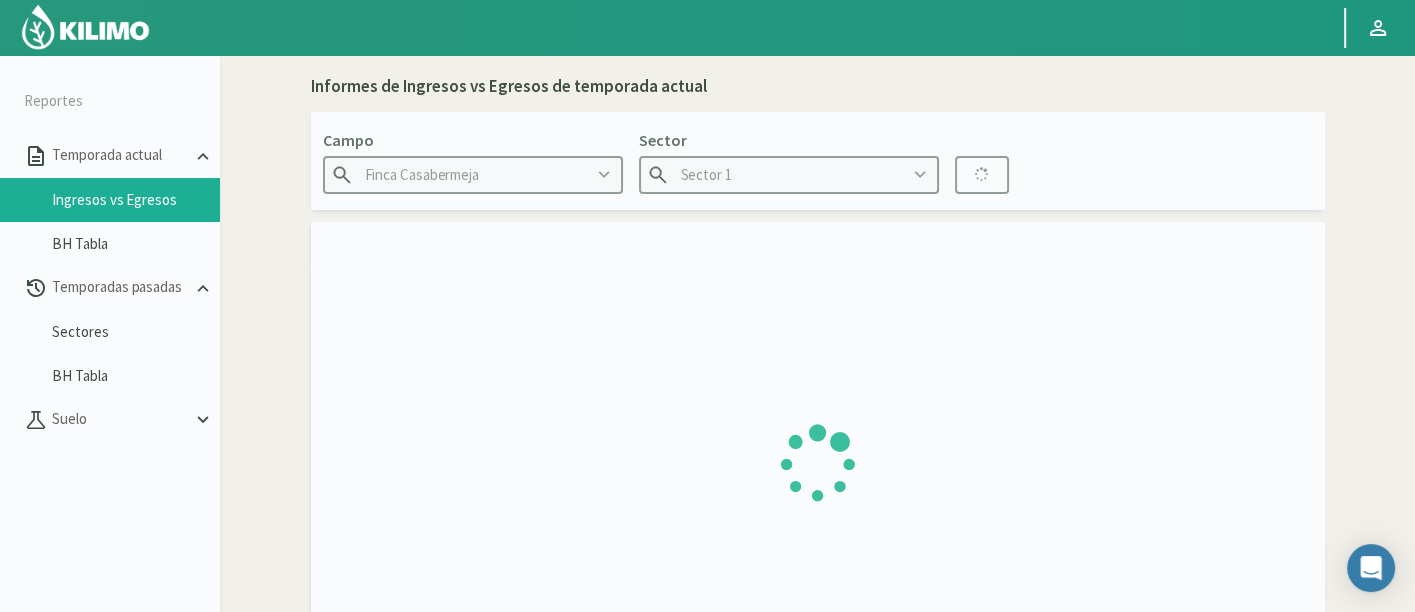 type on "[DATE] - [DATE]" 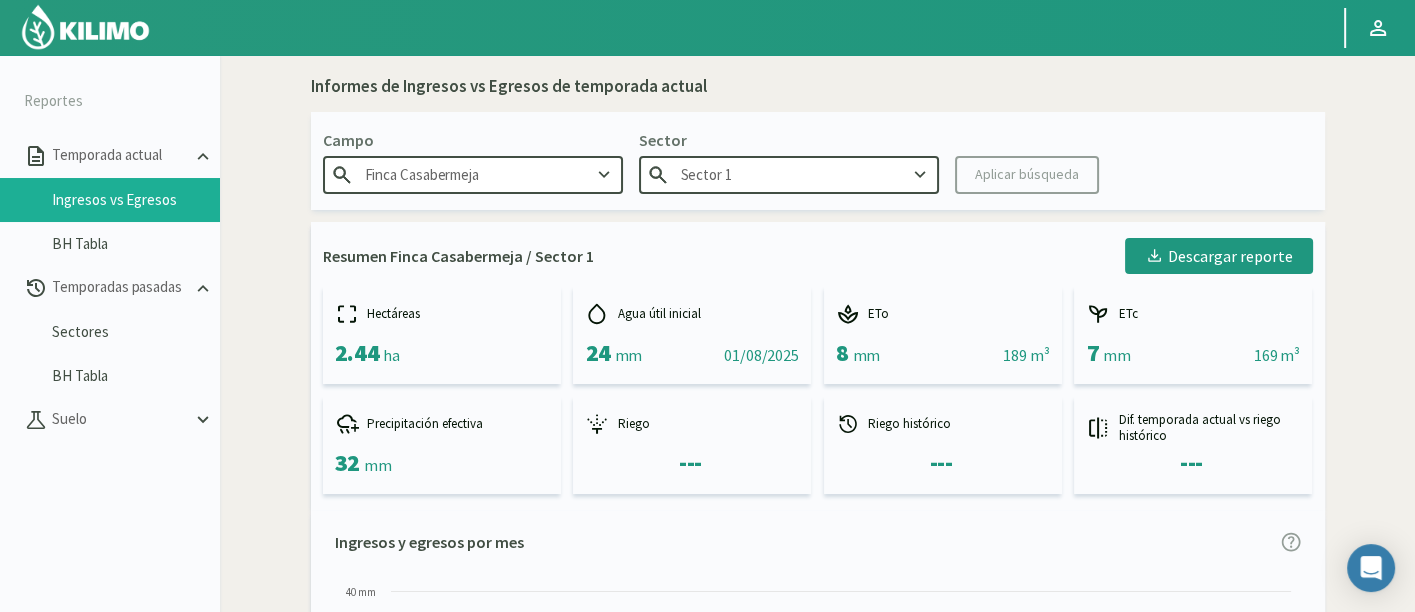 drag, startPoint x: 1408, startPoint y: 383, endPoint x: 1408, endPoint y: 405, distance: 22 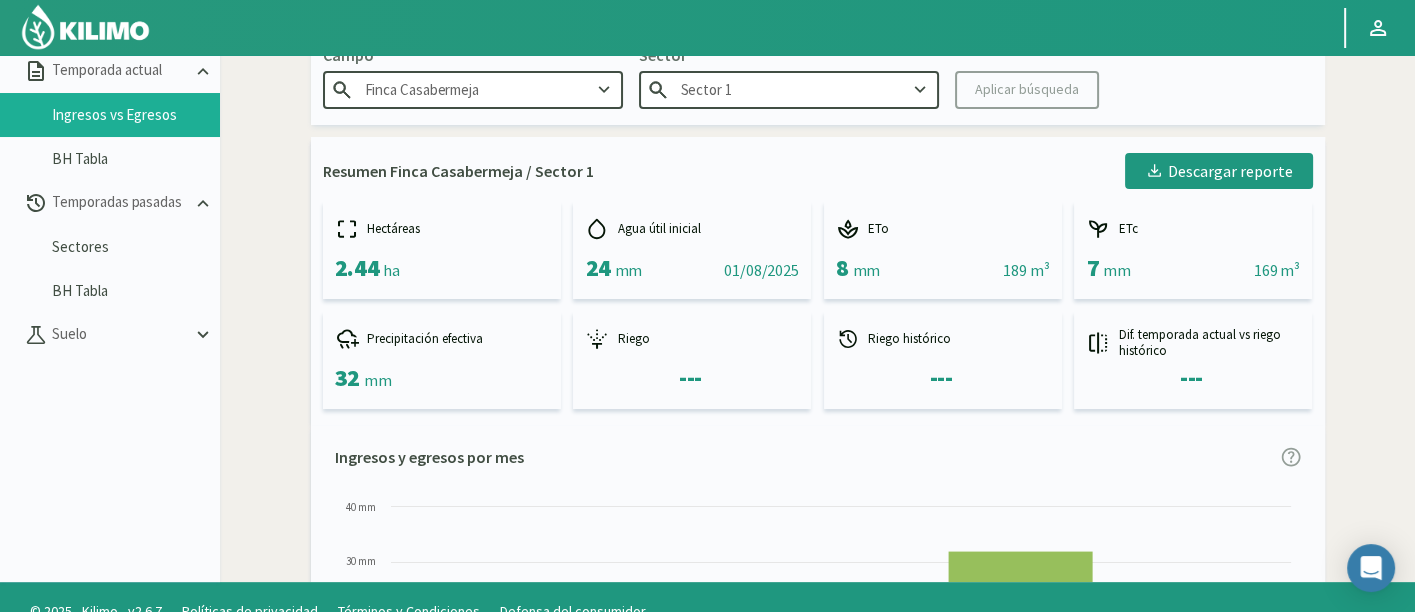 scroll, scrollTop: 114, scrollLeft: 0, axis: vertical 